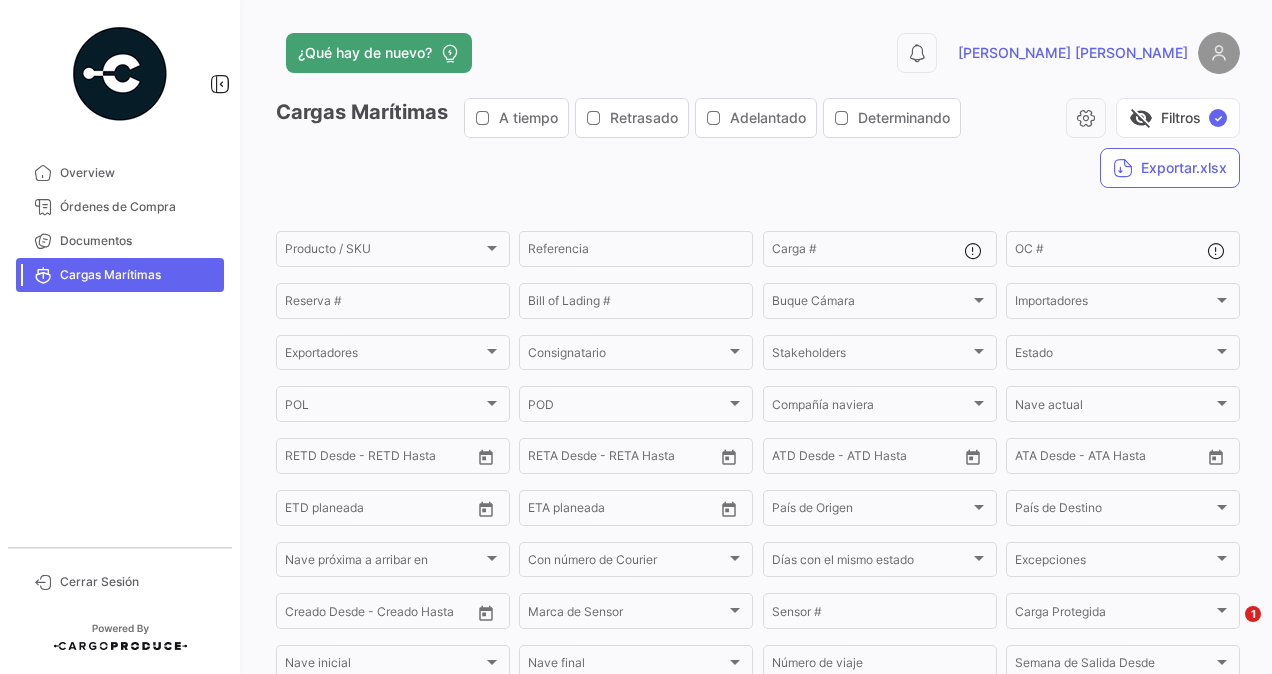 scroll, scrollTop: 0, scrollLeft: 0, axis: both 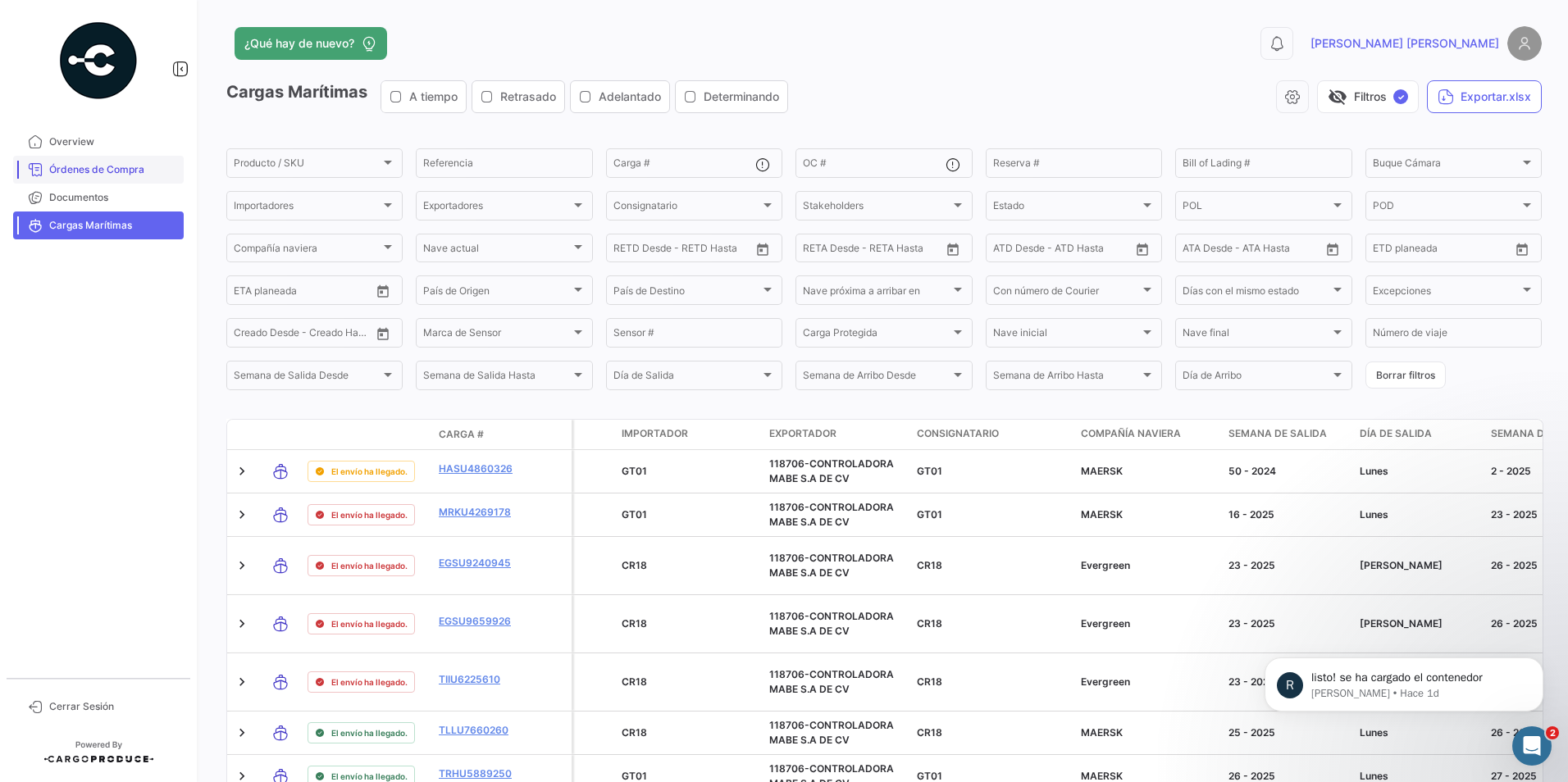 click on "Órdenes de Compra" at bounding box center (113, 170) 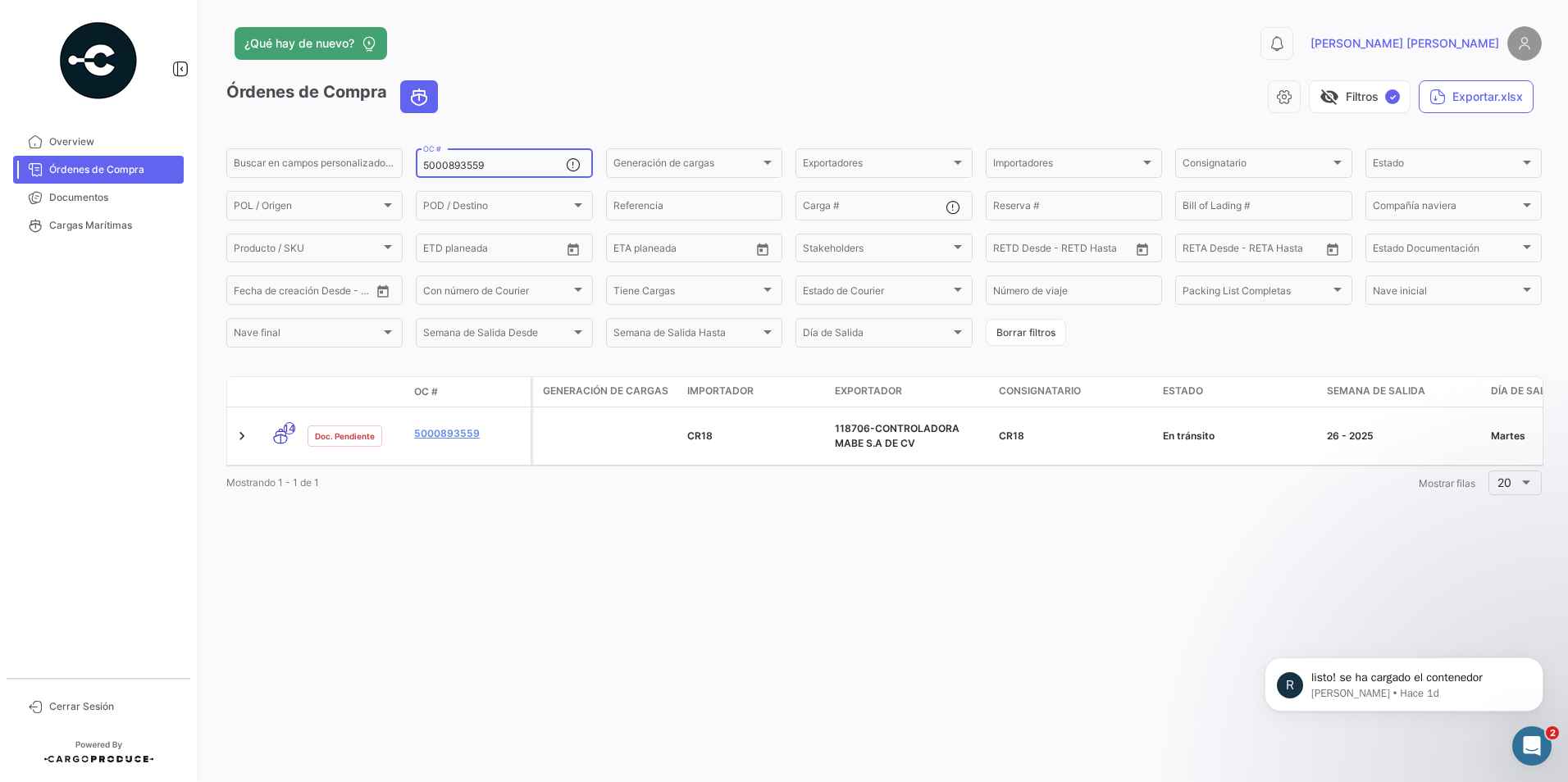 click on "5000893559  OC #" 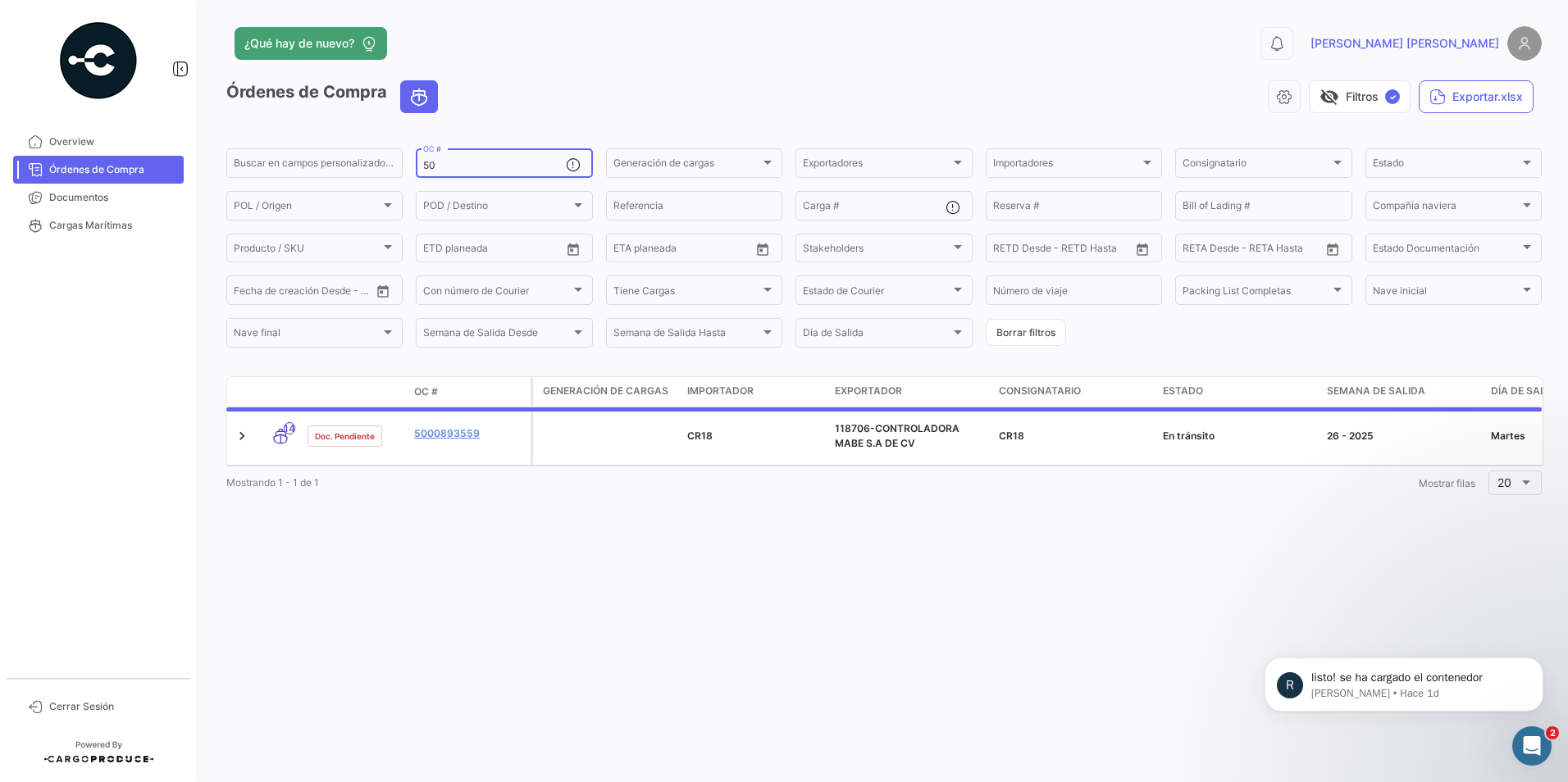 type on "5" 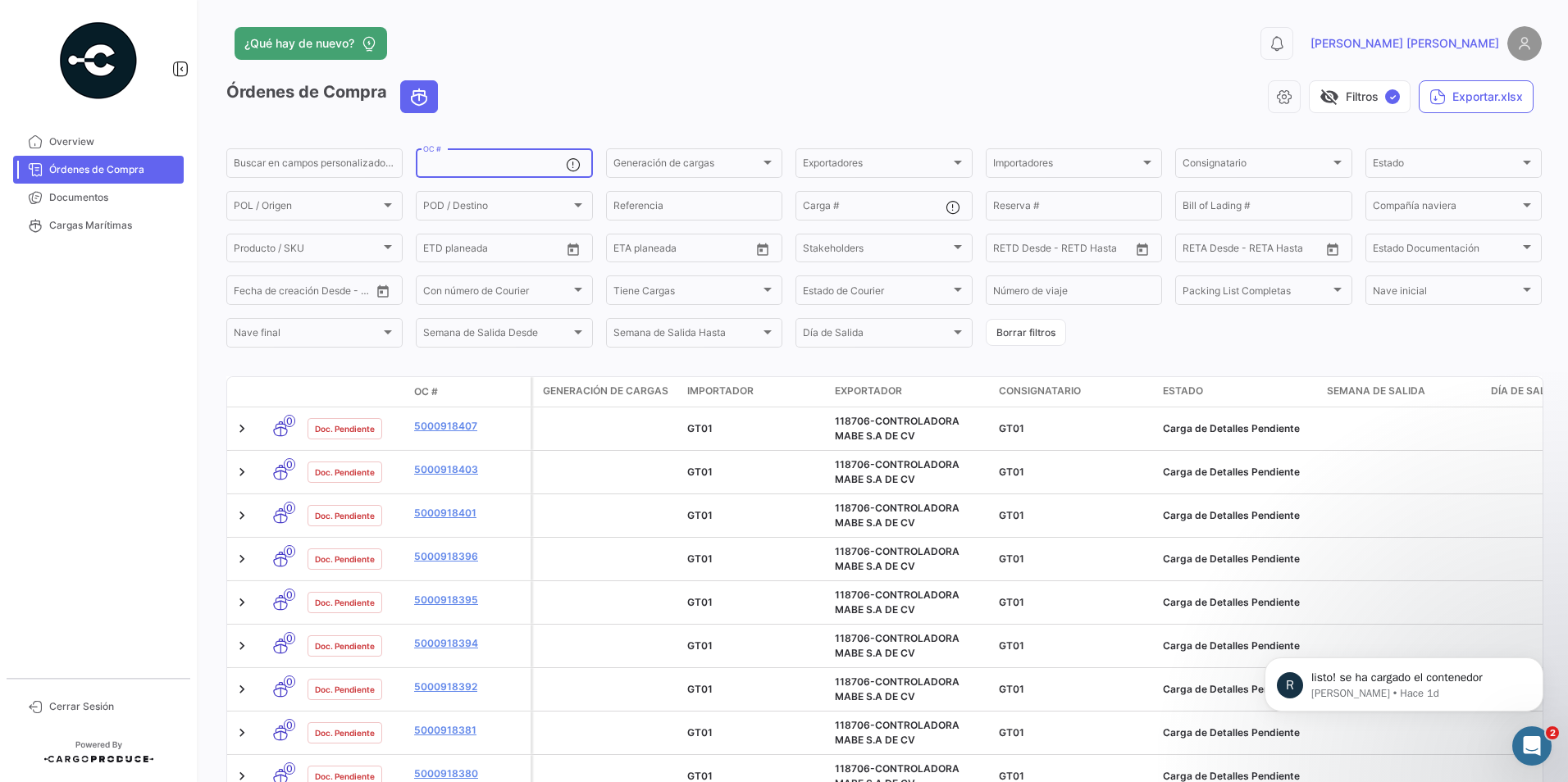 type 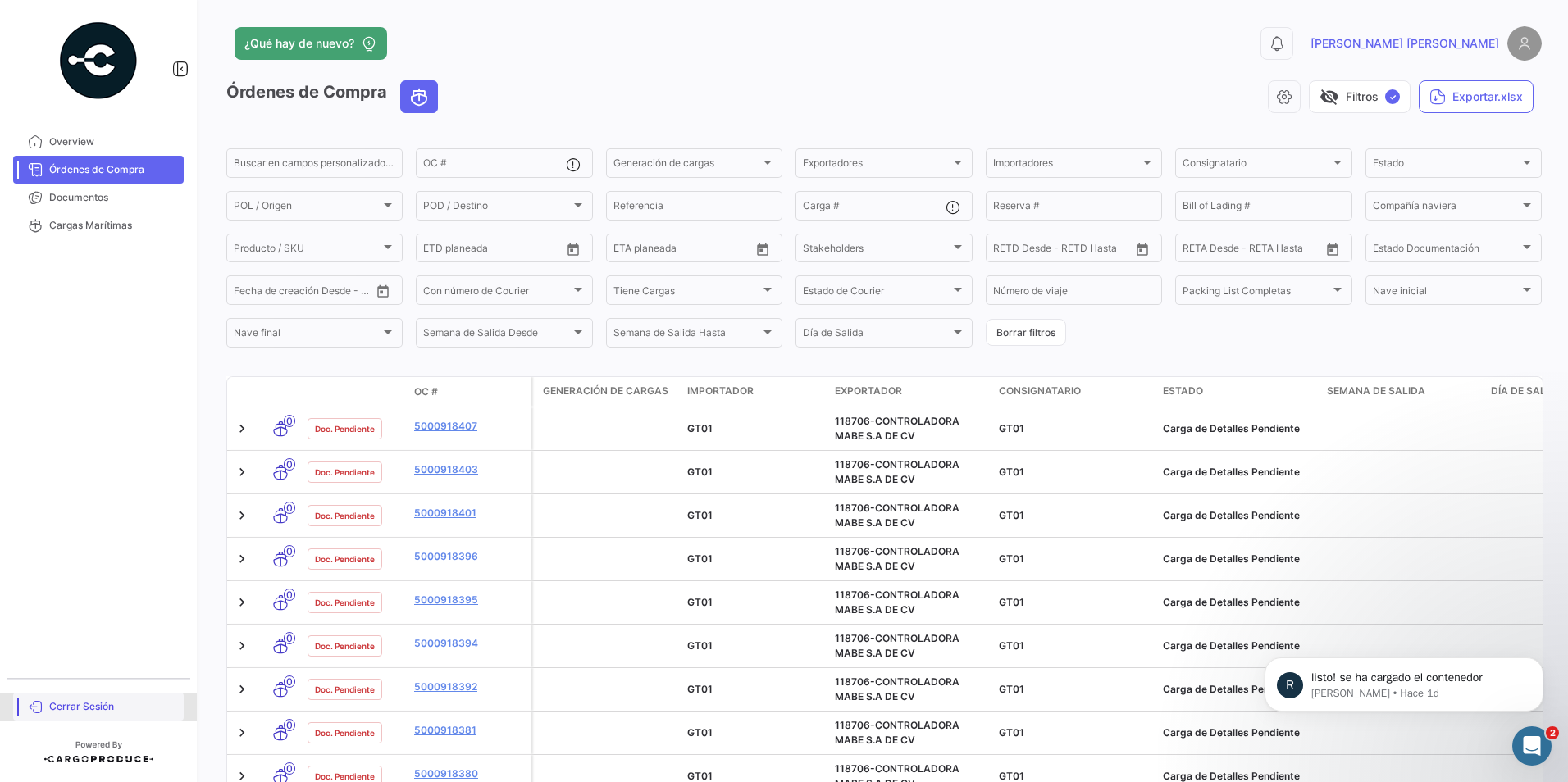 click on "Cerrar Sesión" at bounding box center (113, 707) 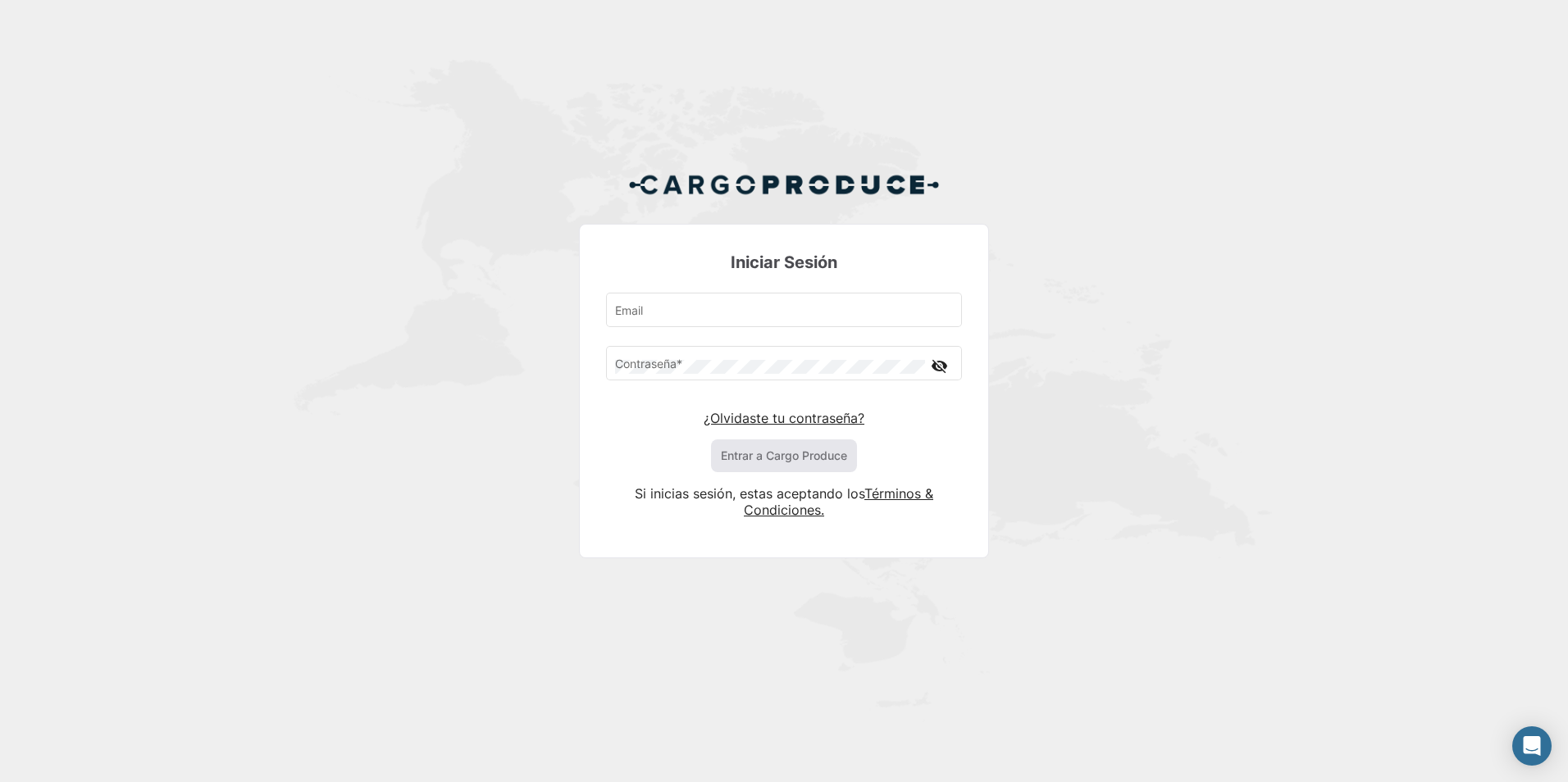 type on "[PERSON_NAME][EMAIL_ADDRESS][PERSON_NAME][PERSON_NAME][DOMAIN_NAME]" 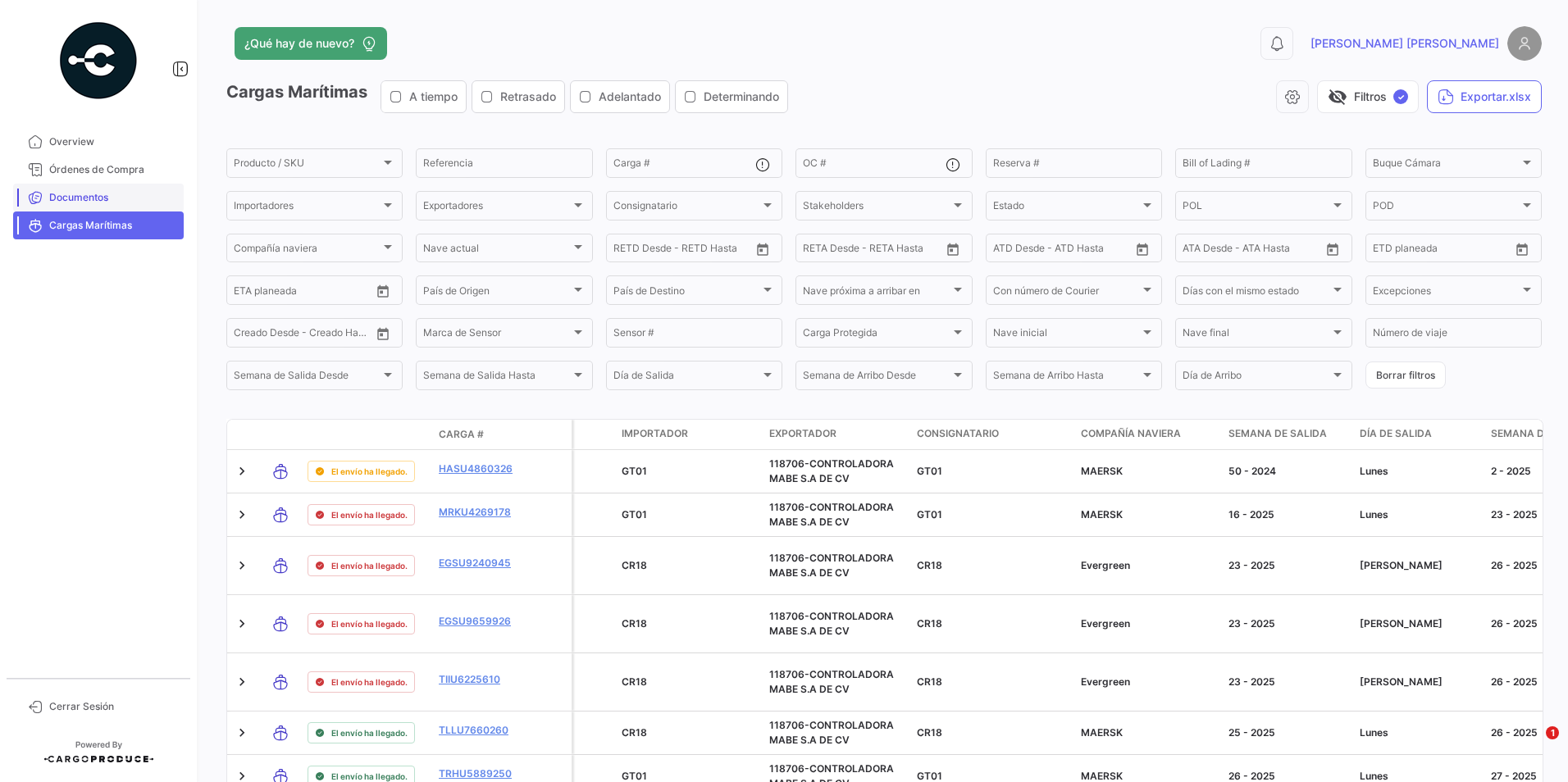 scroll, scrollTop: 0, scrollLeft: 0, axis: both 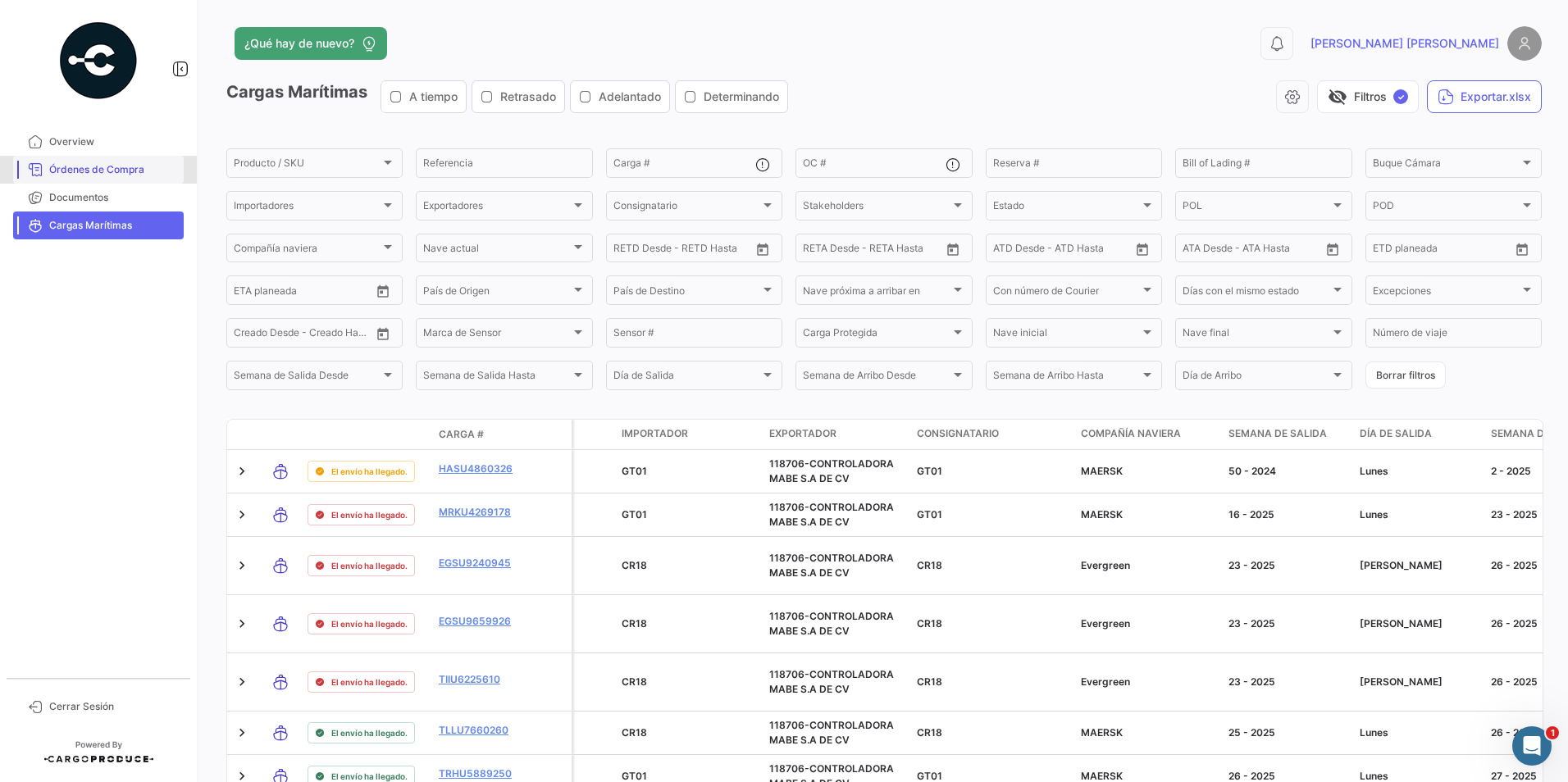 click on "Órdenes de Compra" at bounding box center [113, 170] 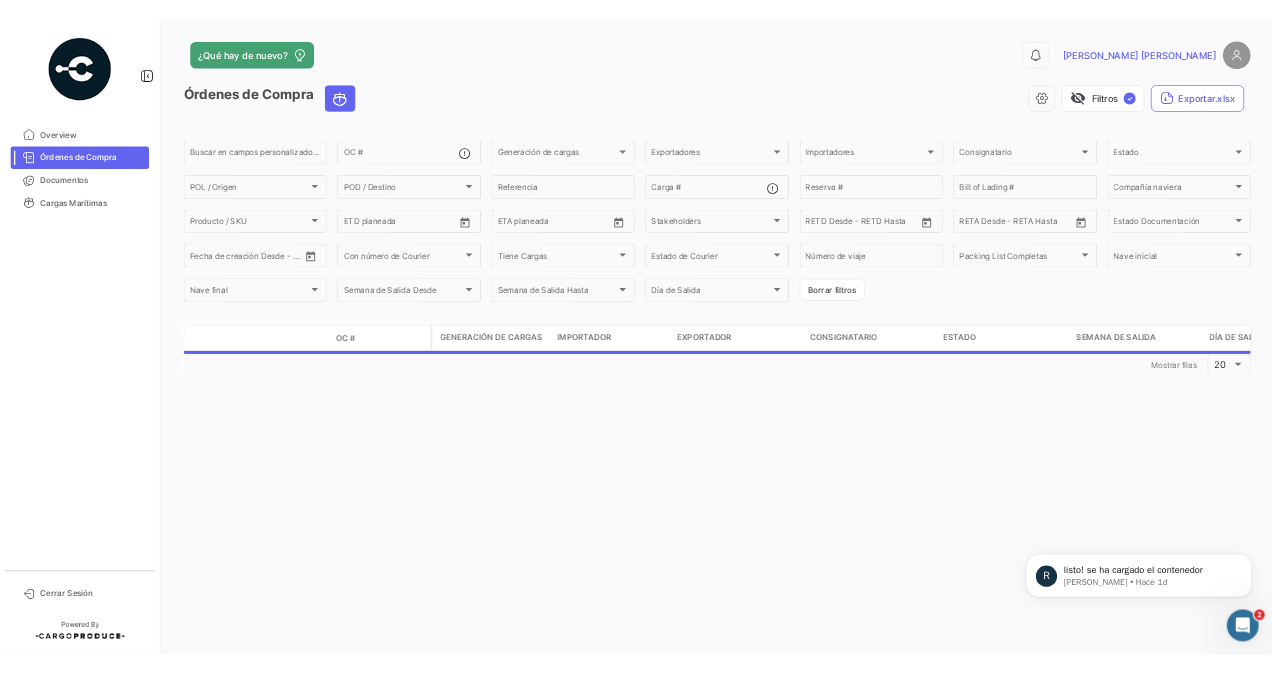 scroll, scrollTop: 0, scrollLeft: 0, axis: both 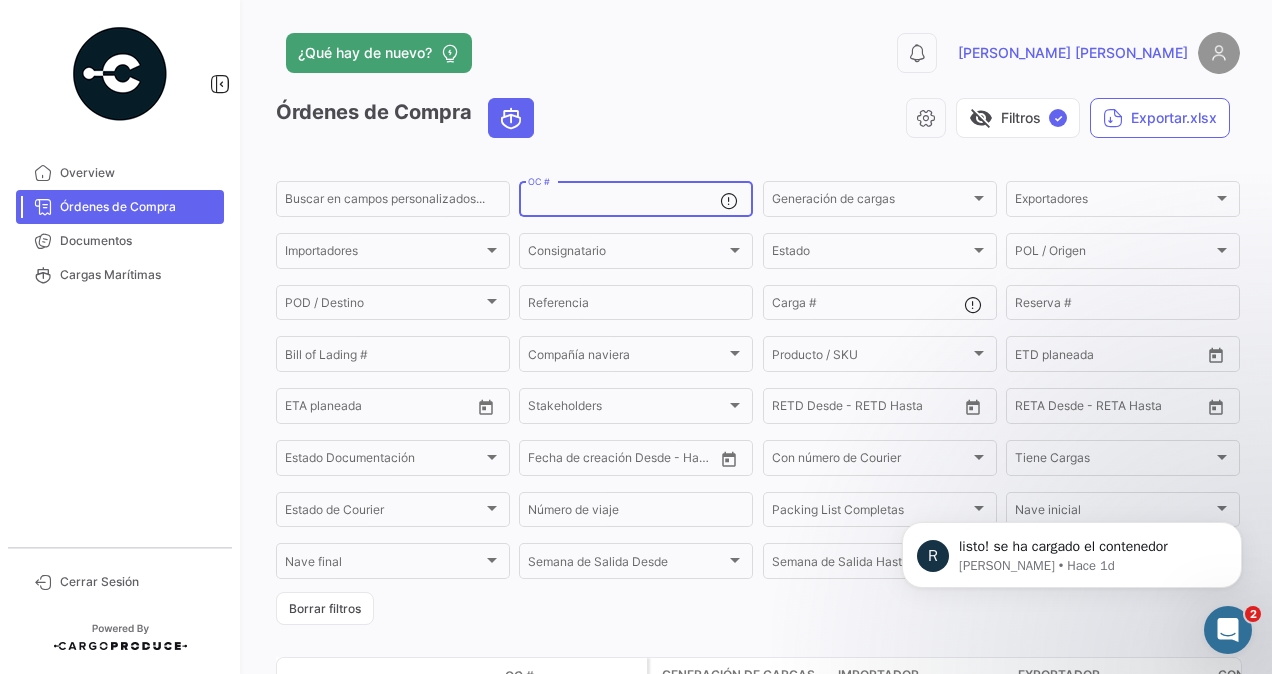 click on "OC #" at bounding box center [624, 202] 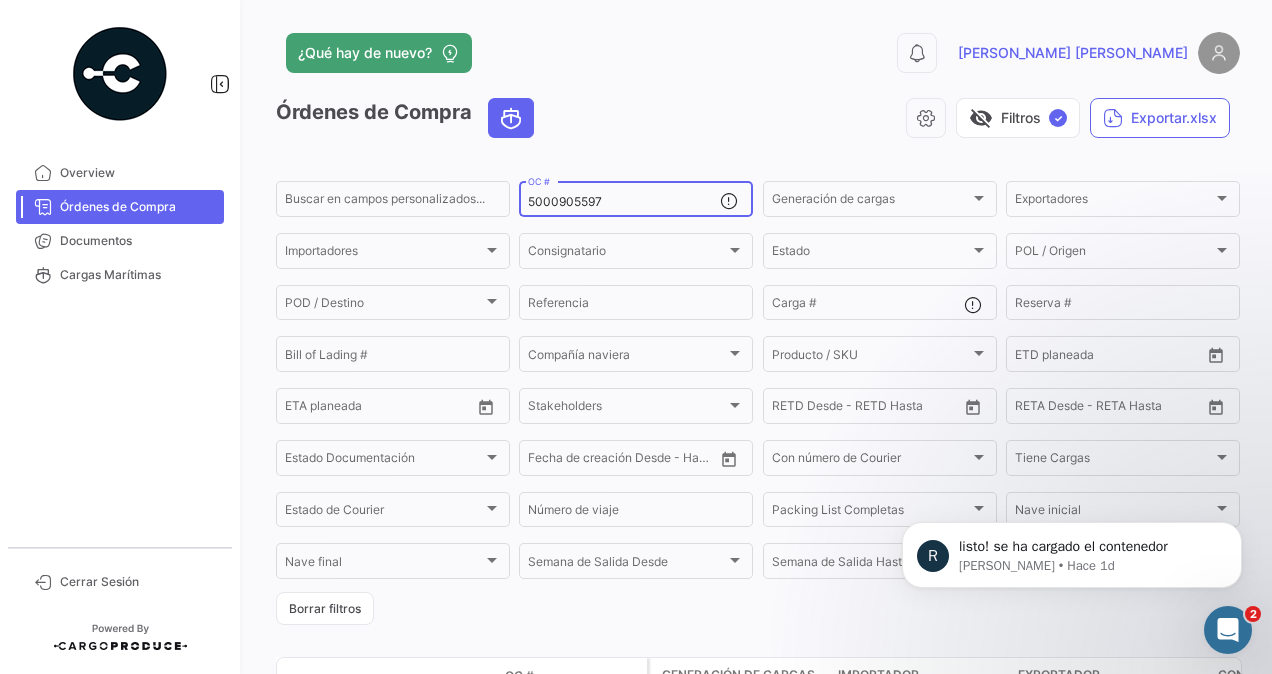 scroll, scrollTop: 200, scrollLeft: 0, axis: vertical 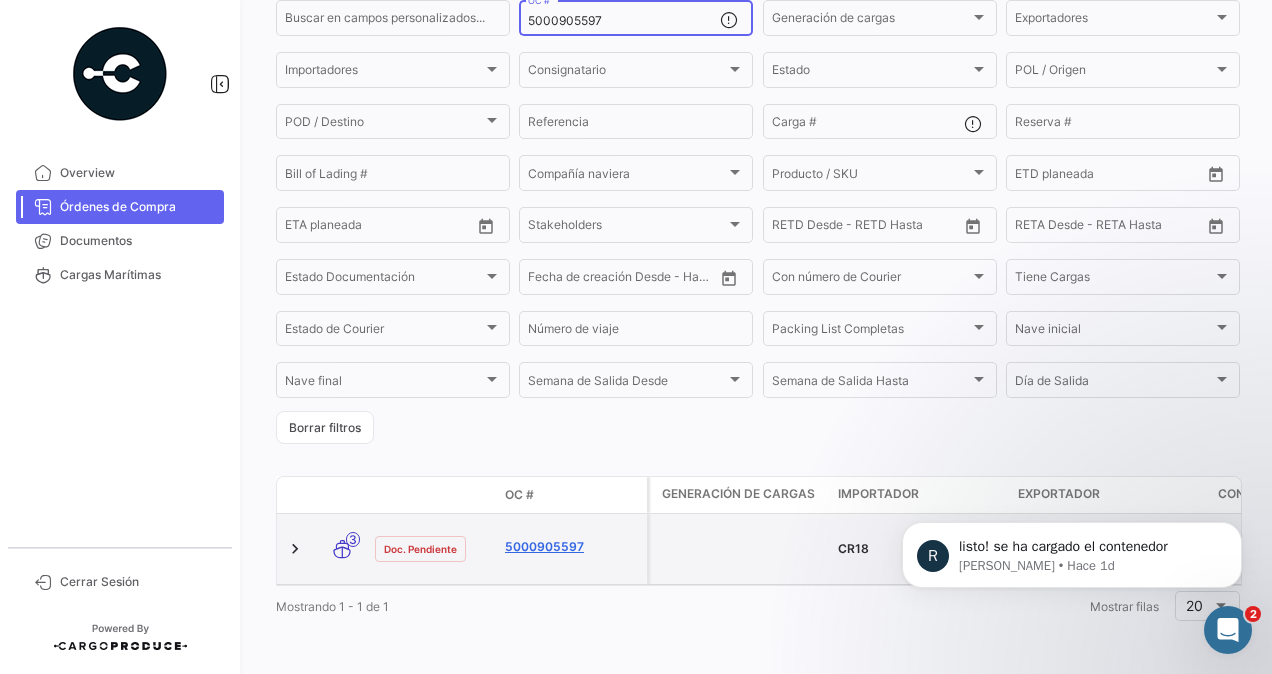 type on "5000905597" 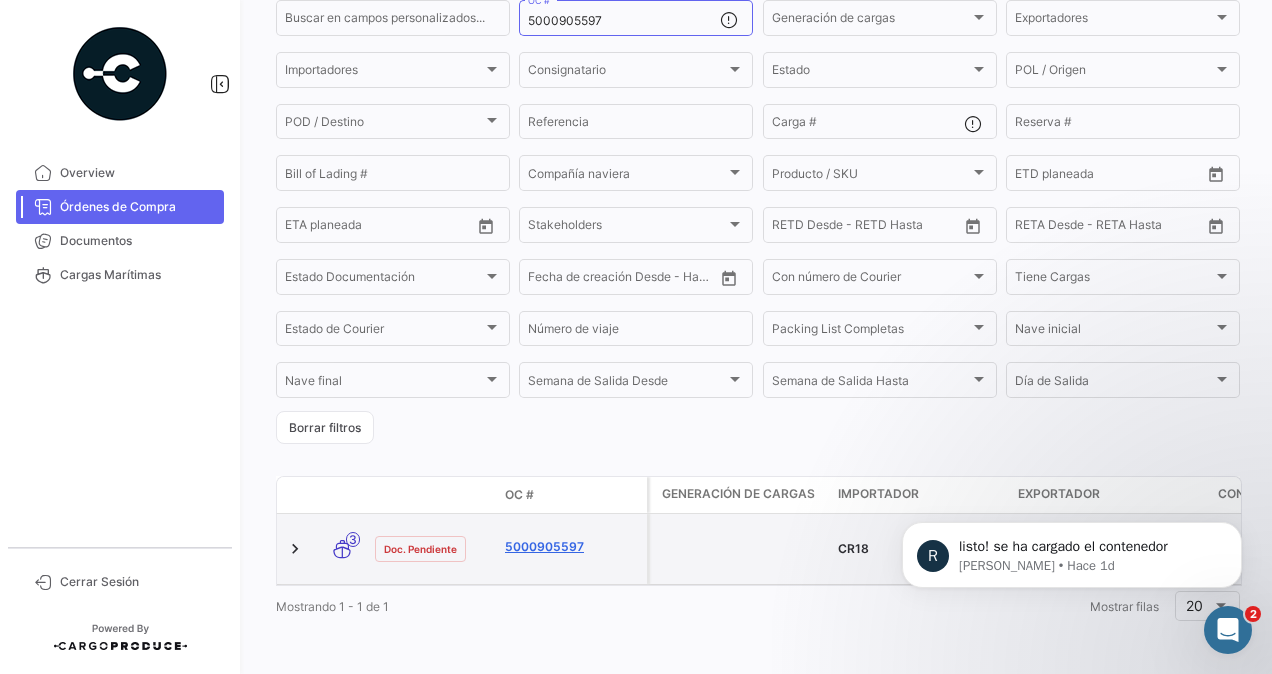 click on "5000905597" 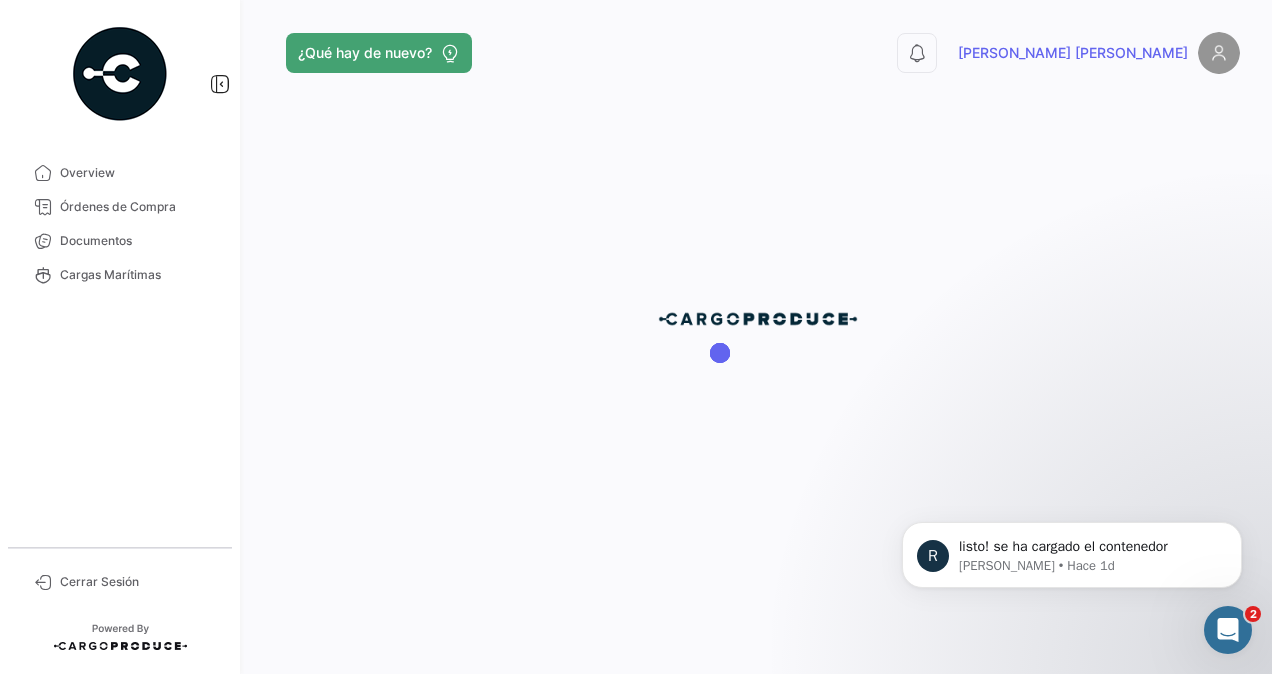 scroll, scrollTop: 0, scrollLeft: 0, axis: both 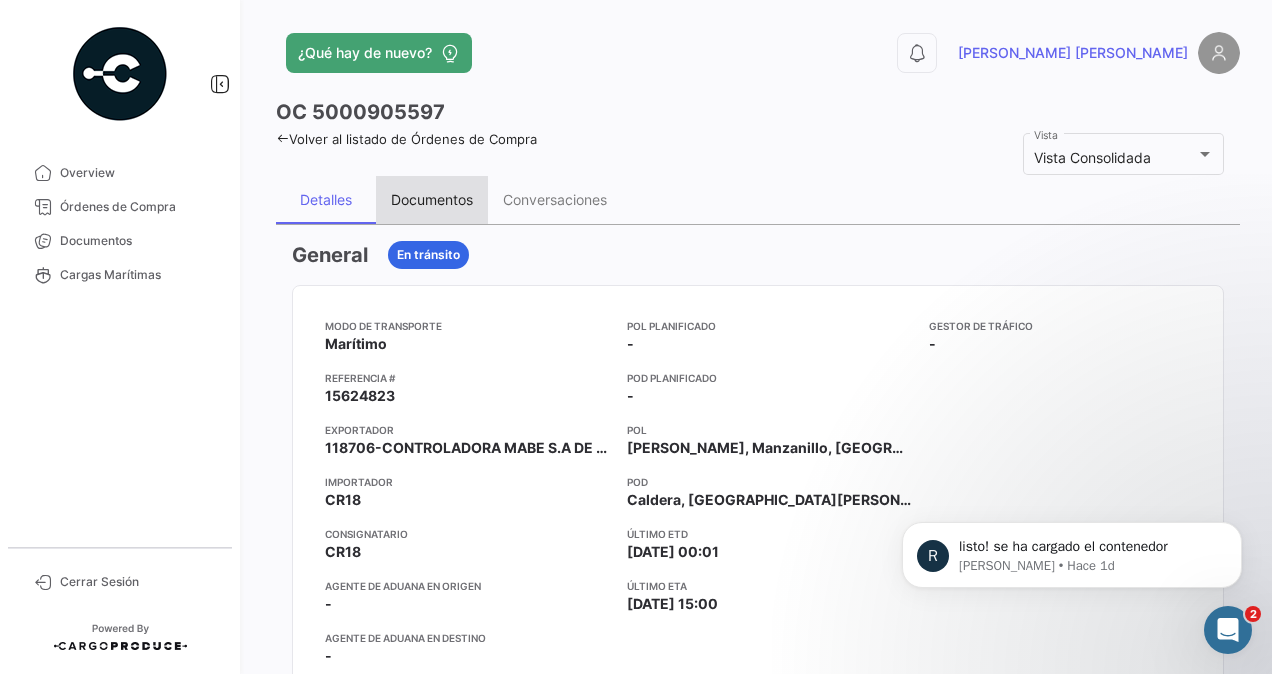 click on "Documentos" at bounding box center (432, 199) 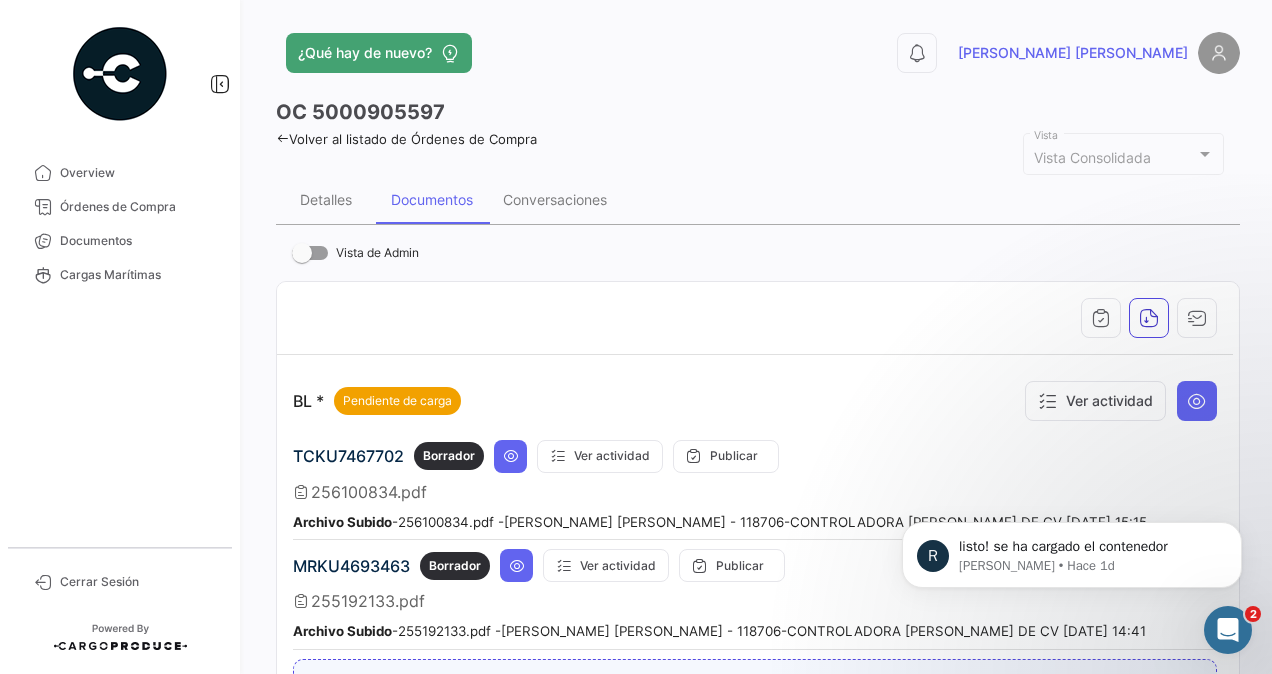 scroll, scrollTop: 300, scrollLeft: 0, axis: vertical 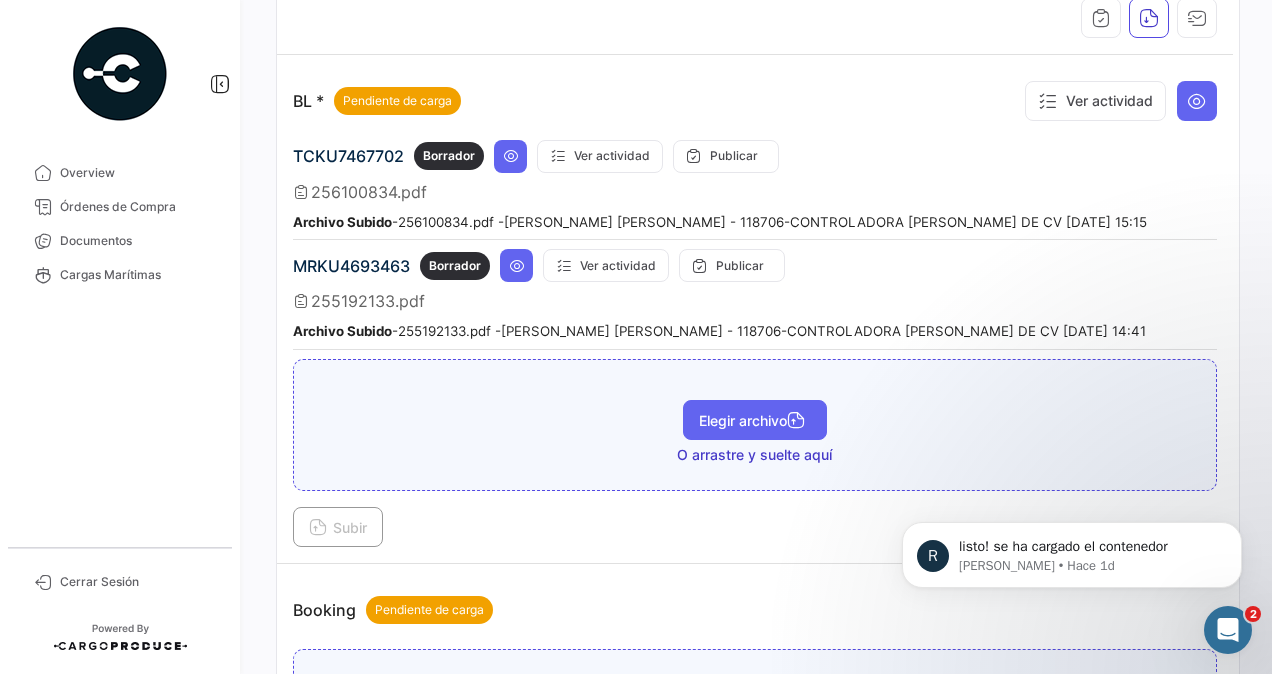 click on "Elegir archivo" at bounding box center (755, 420) 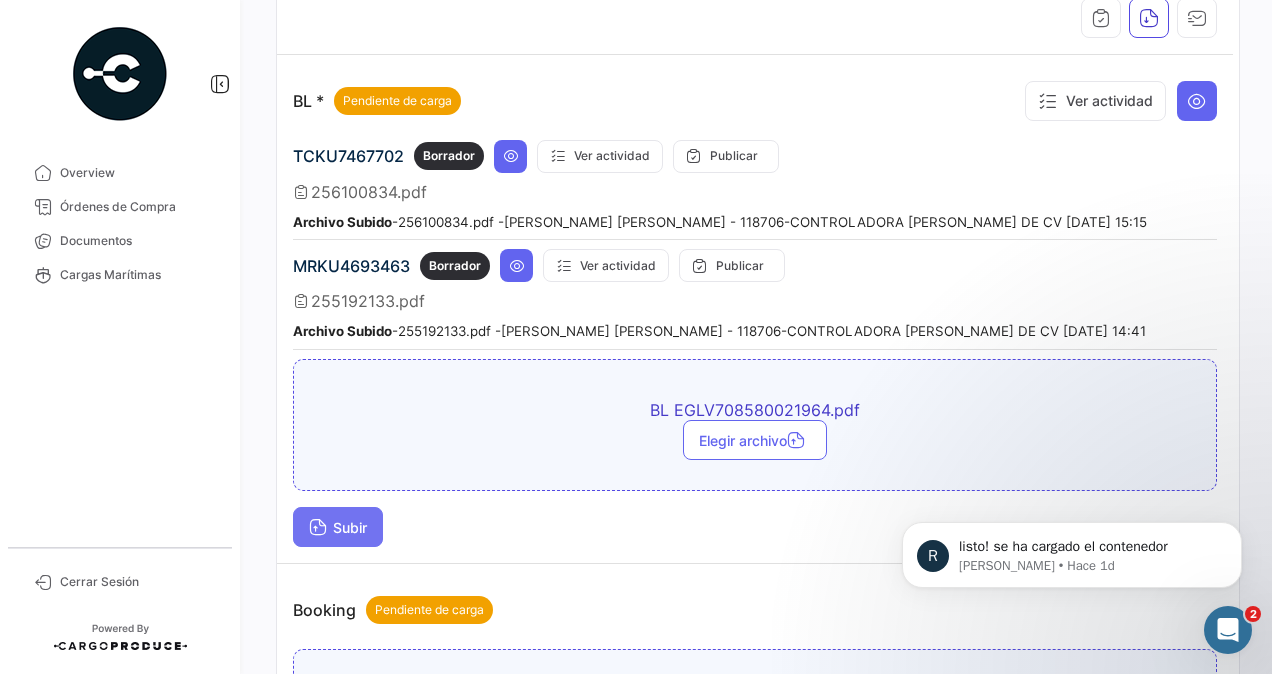 click on "Subir" at bounding box center (338, 527) 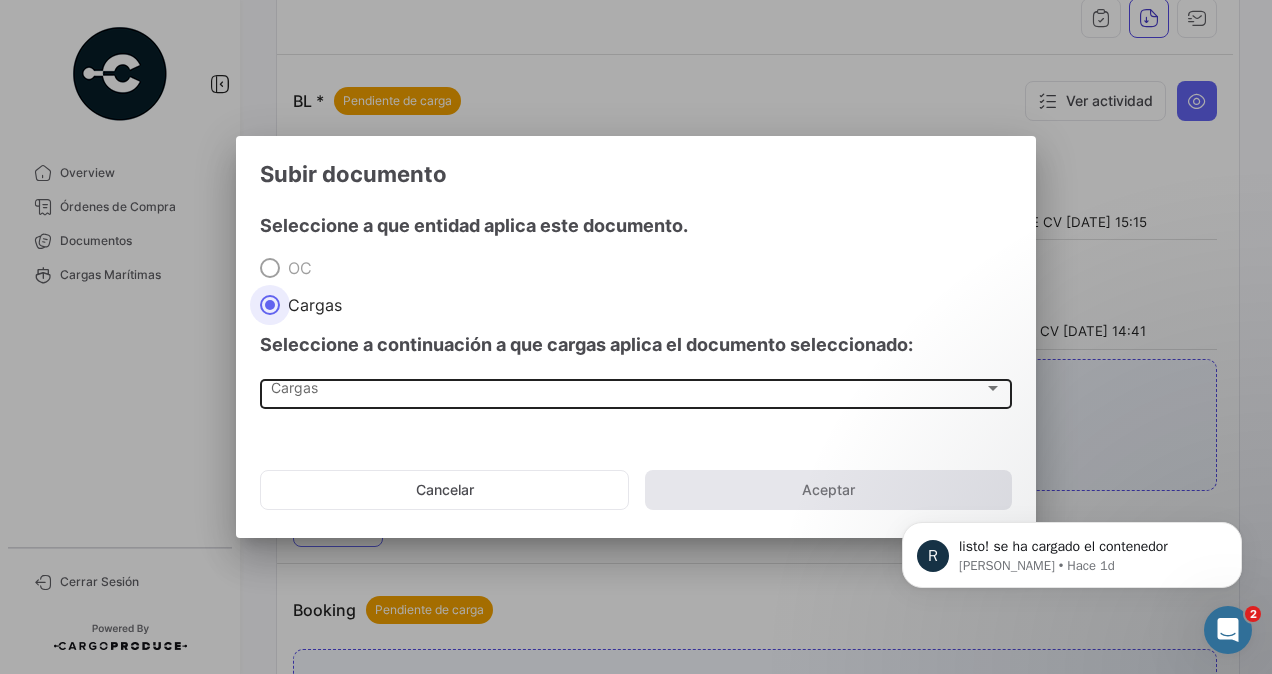 click on "Cargas" at bounding box center [627, 392] 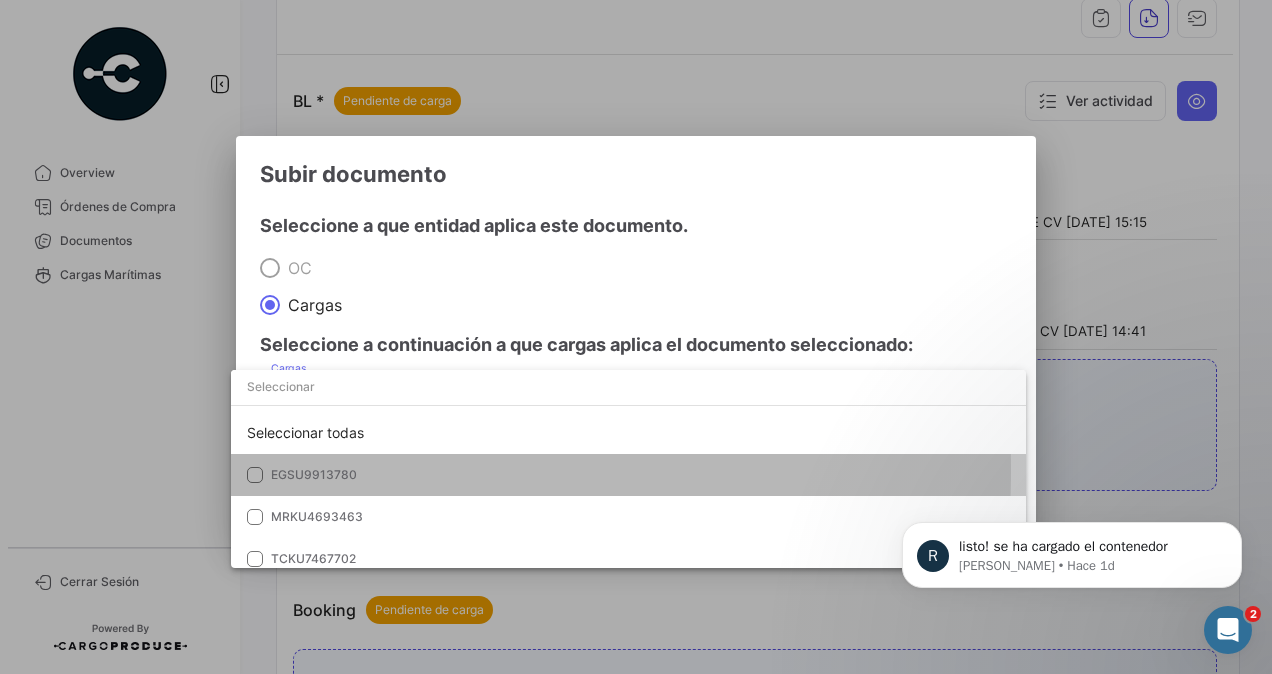 click at bounding box center [255, 475] 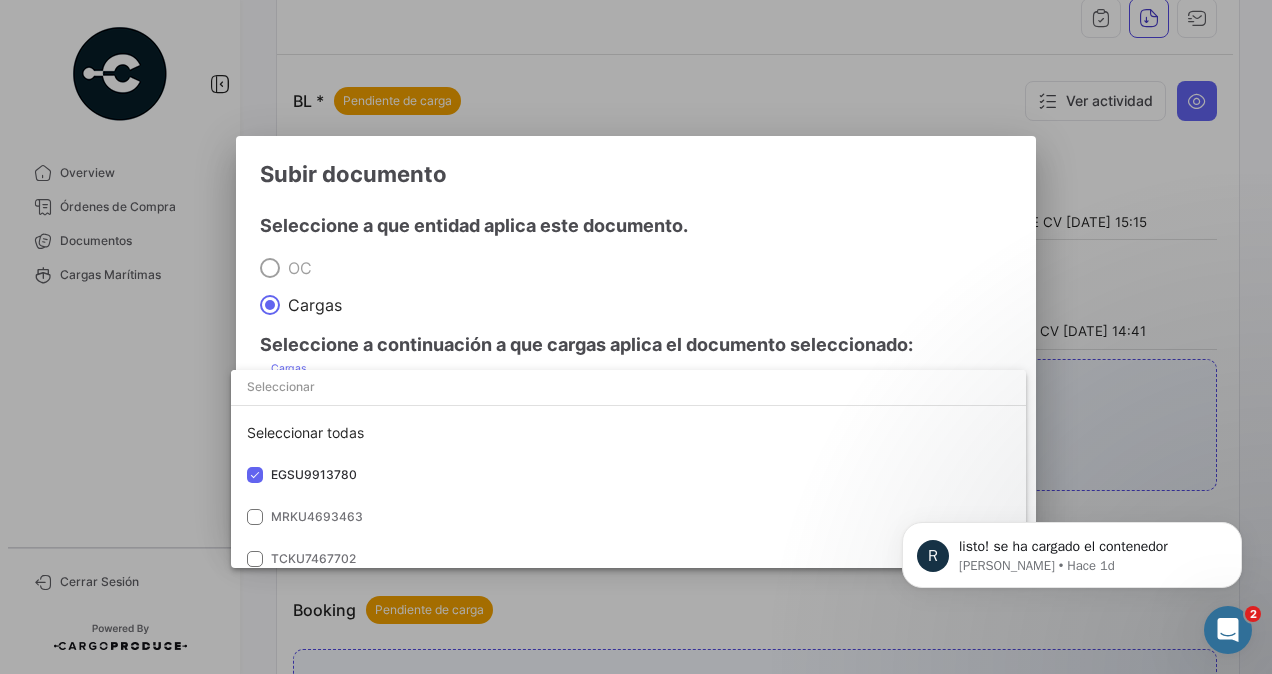 click at bounding box center [636, 337] 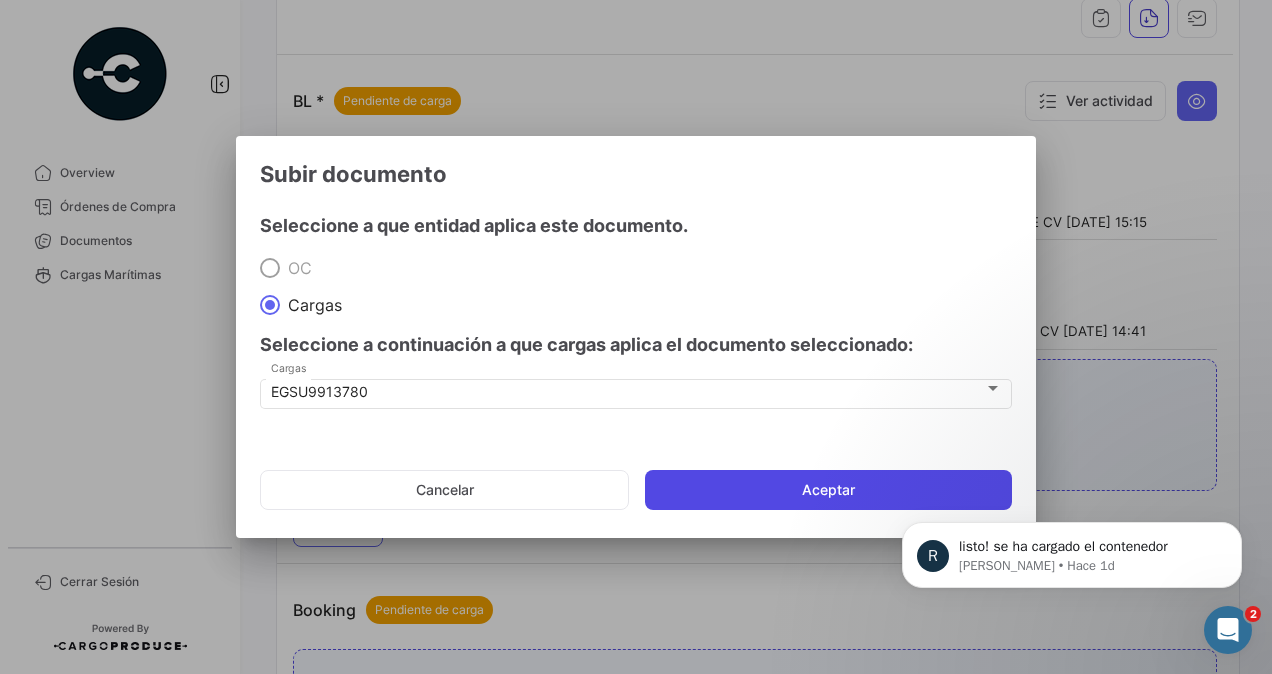 click on "Aceptar" 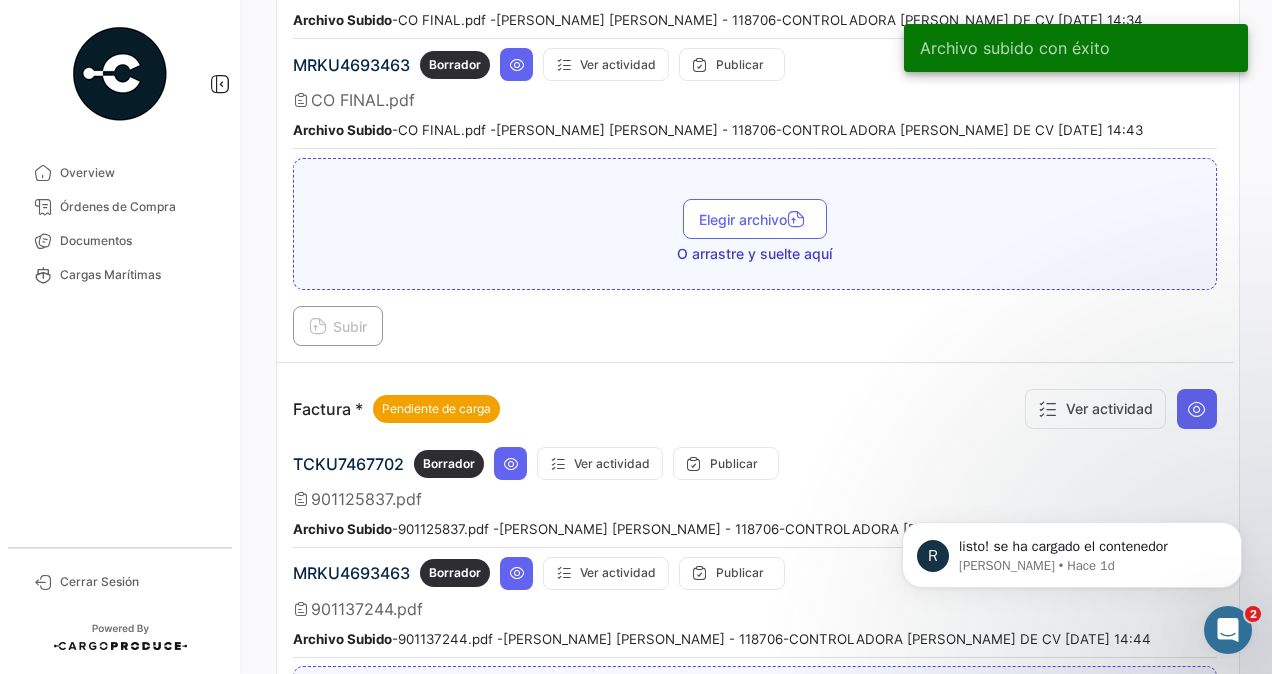 scroll, scrollTop: 1500, scrollLeft: 0, axis: vertical 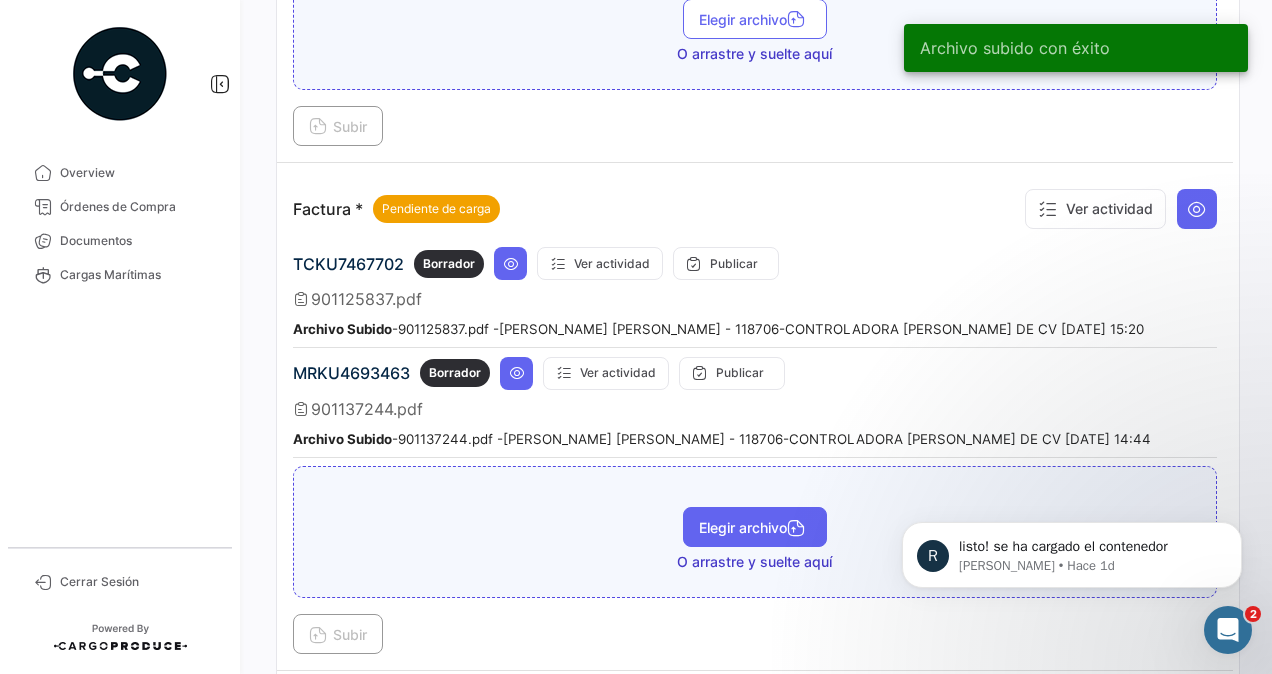 click on "Elegir archivo" at bounding box center (755, 527) 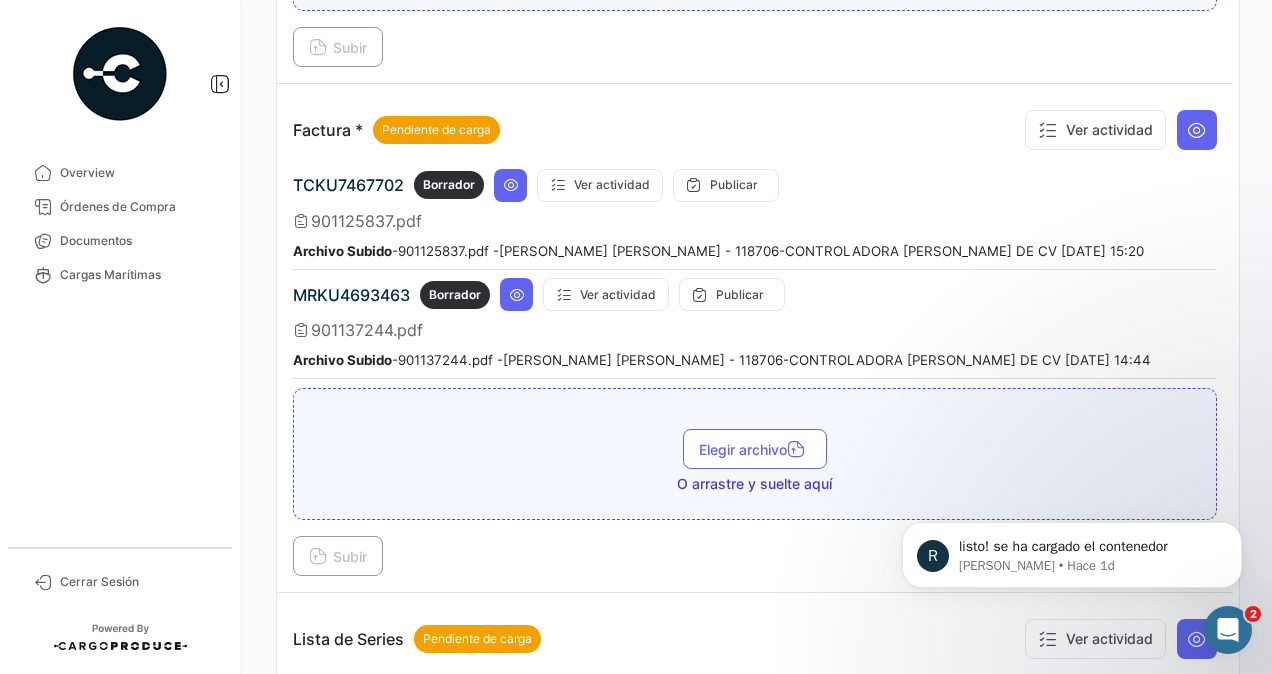 scroll, scrollTop: 1800, scrollLeft: 0, axis: vertical 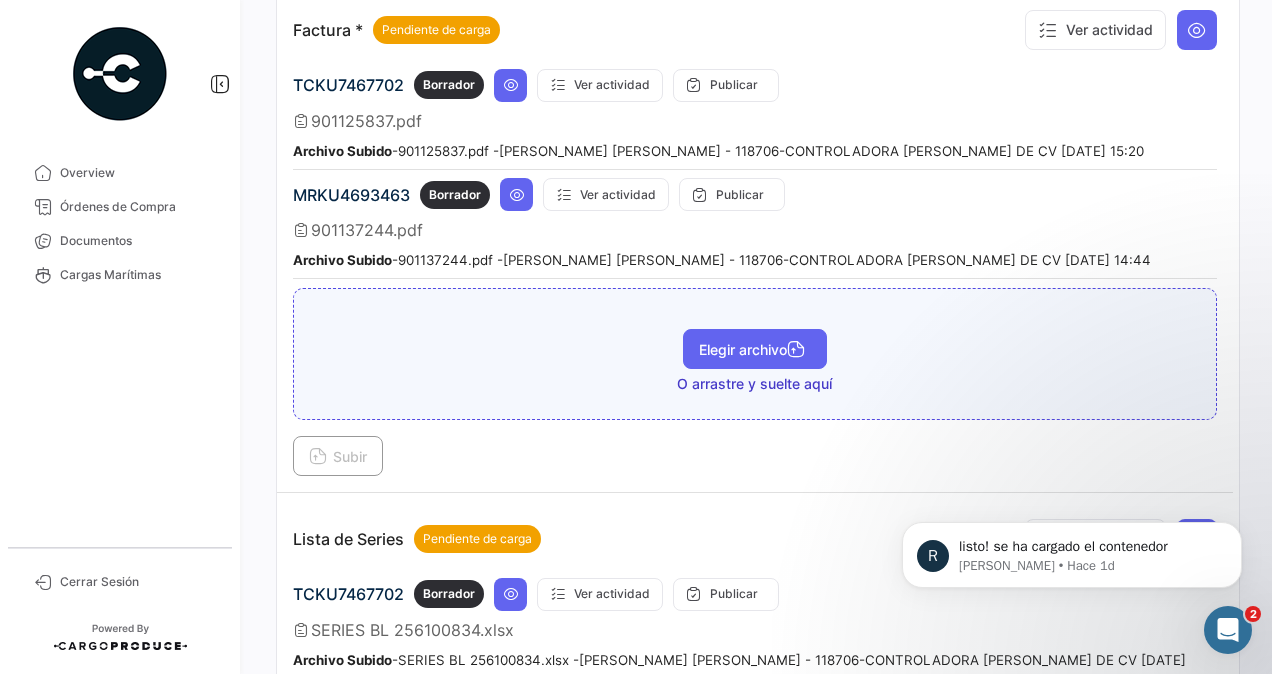 click on "Elegir archivo" at bounding box center (755, 349) 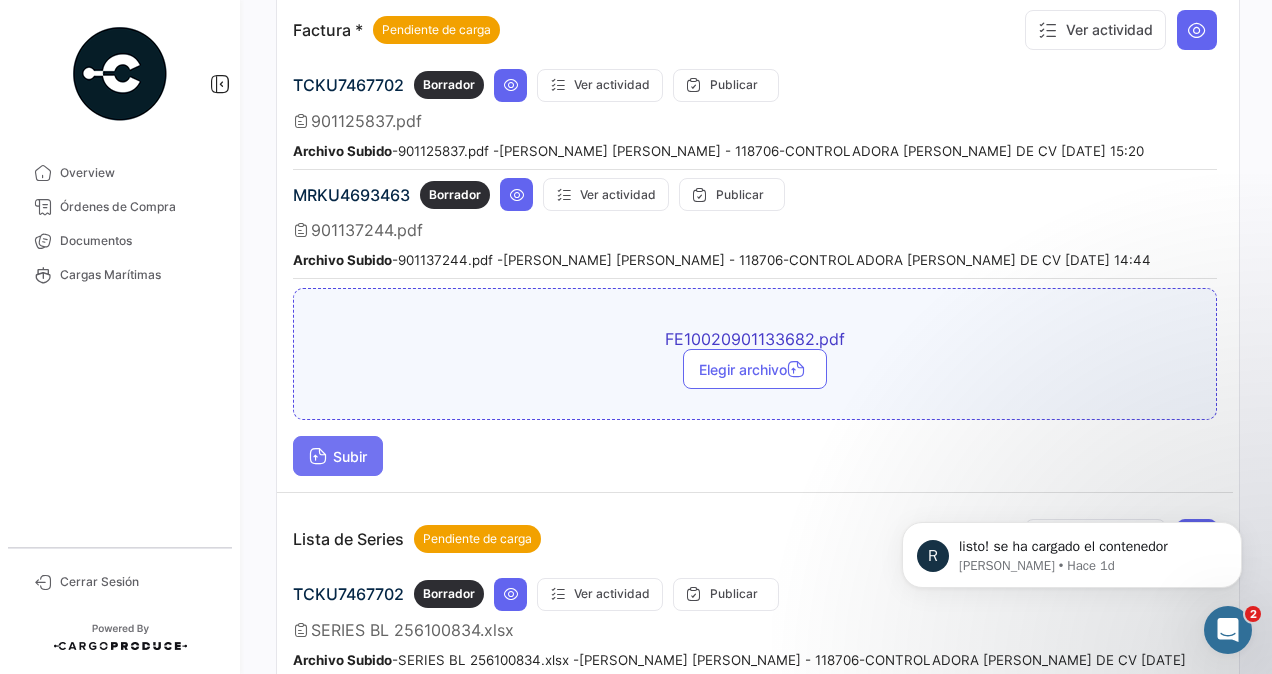 click on "Subir" at bounding box center [338, 456] 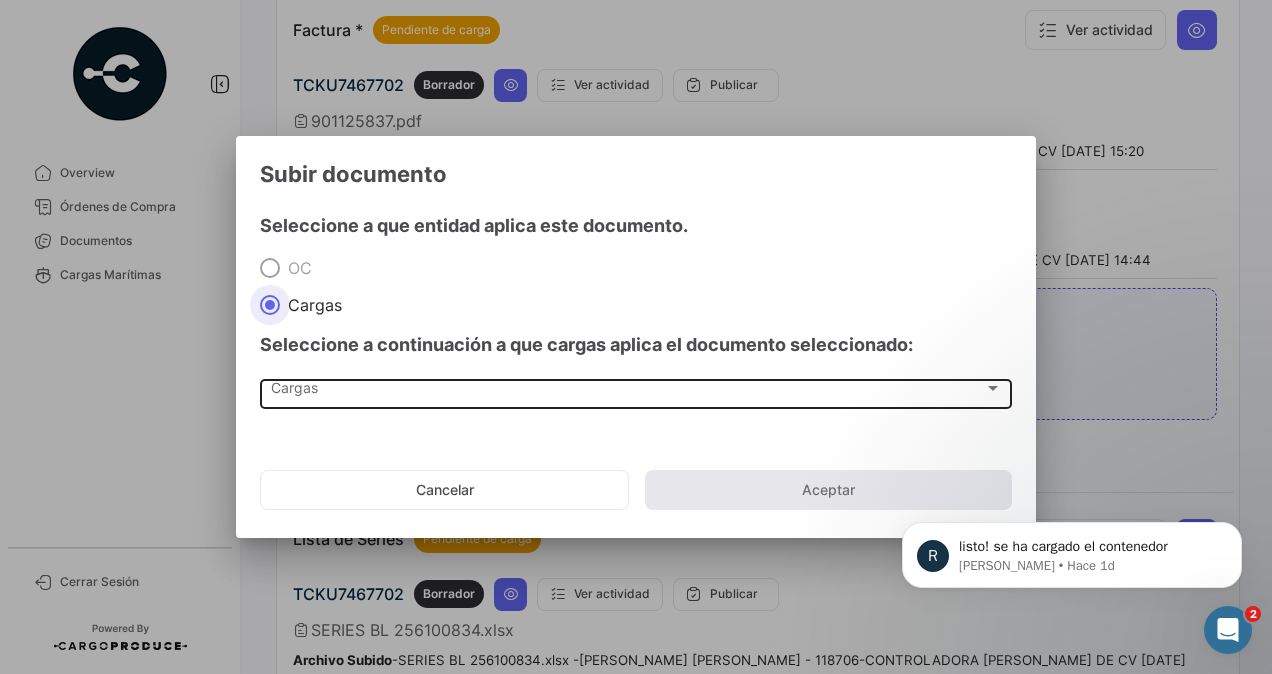 click on "Cargas" at bounding box center (627, 392) 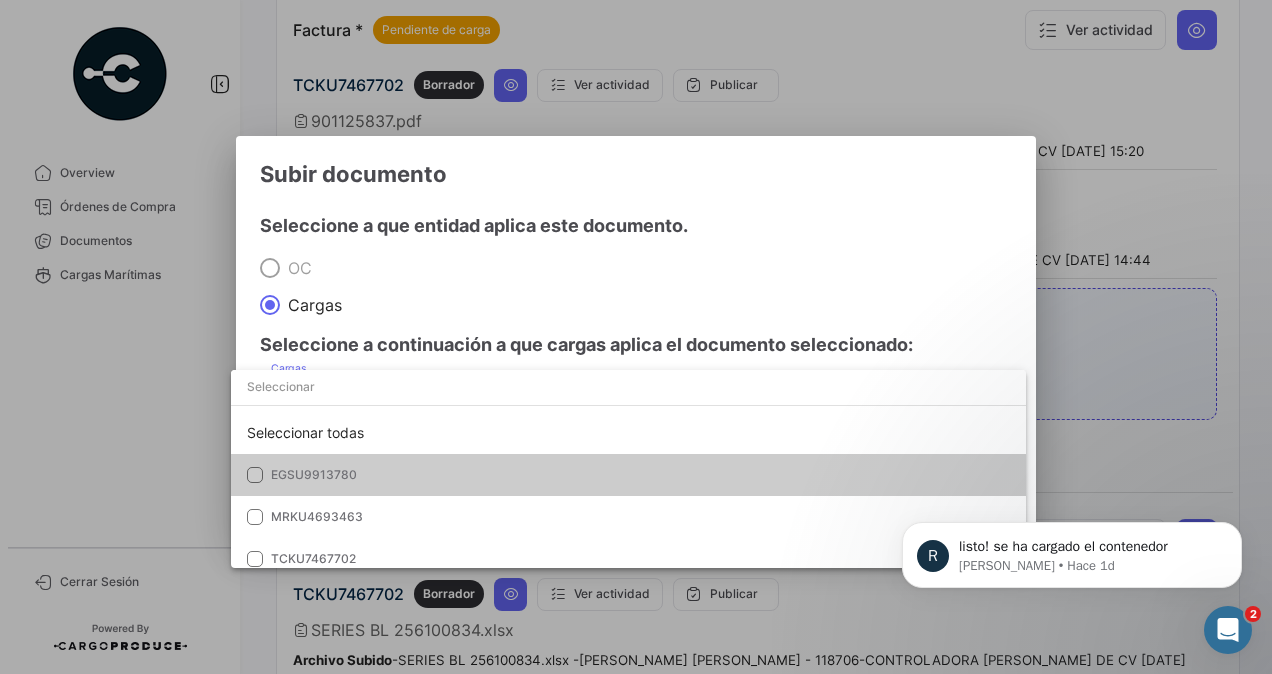 click on "EGSU9913780" at bounding box center (314, 474) 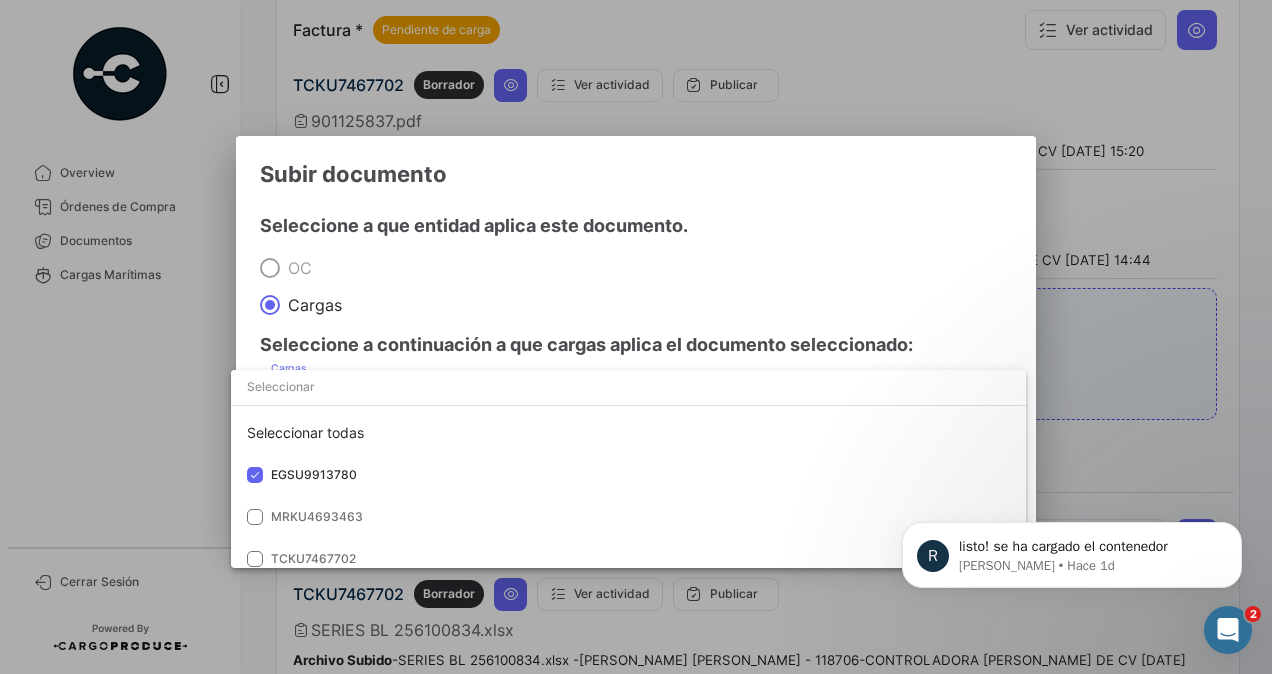 click at bounding box center (636, 337) 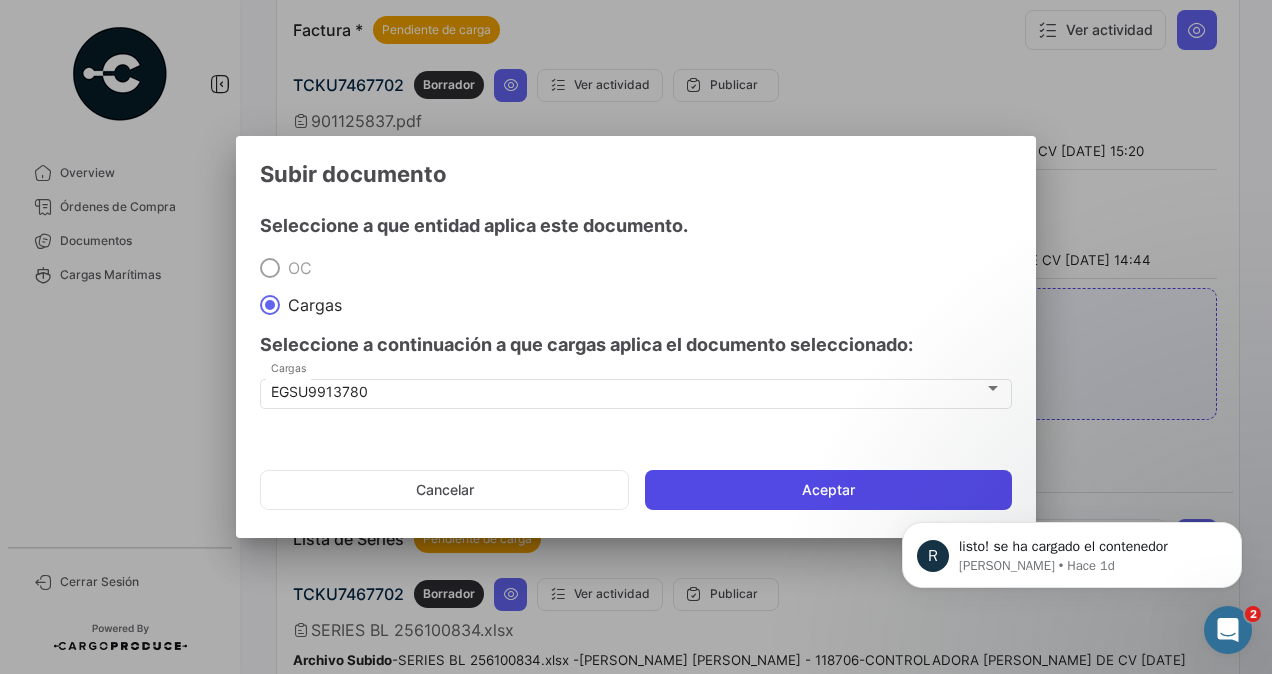 click on "Aceptar" 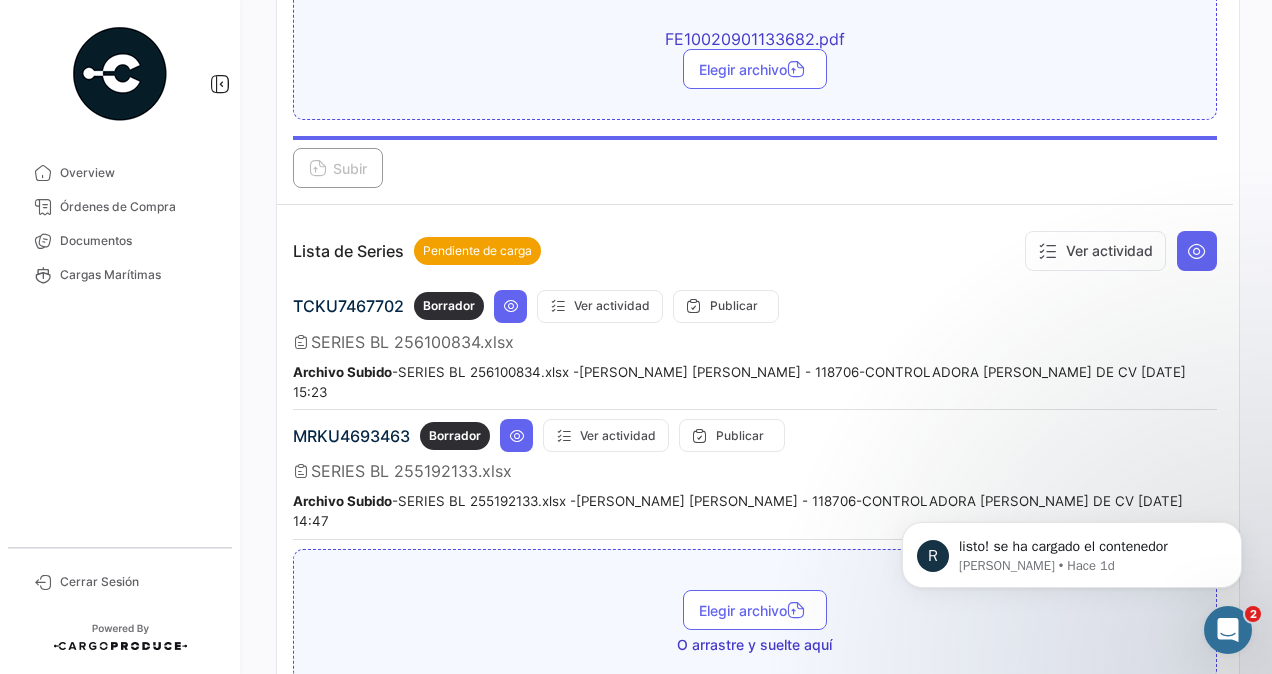 scroll, scrollTop: 2200, scrollLeft: 0, axis: vertical 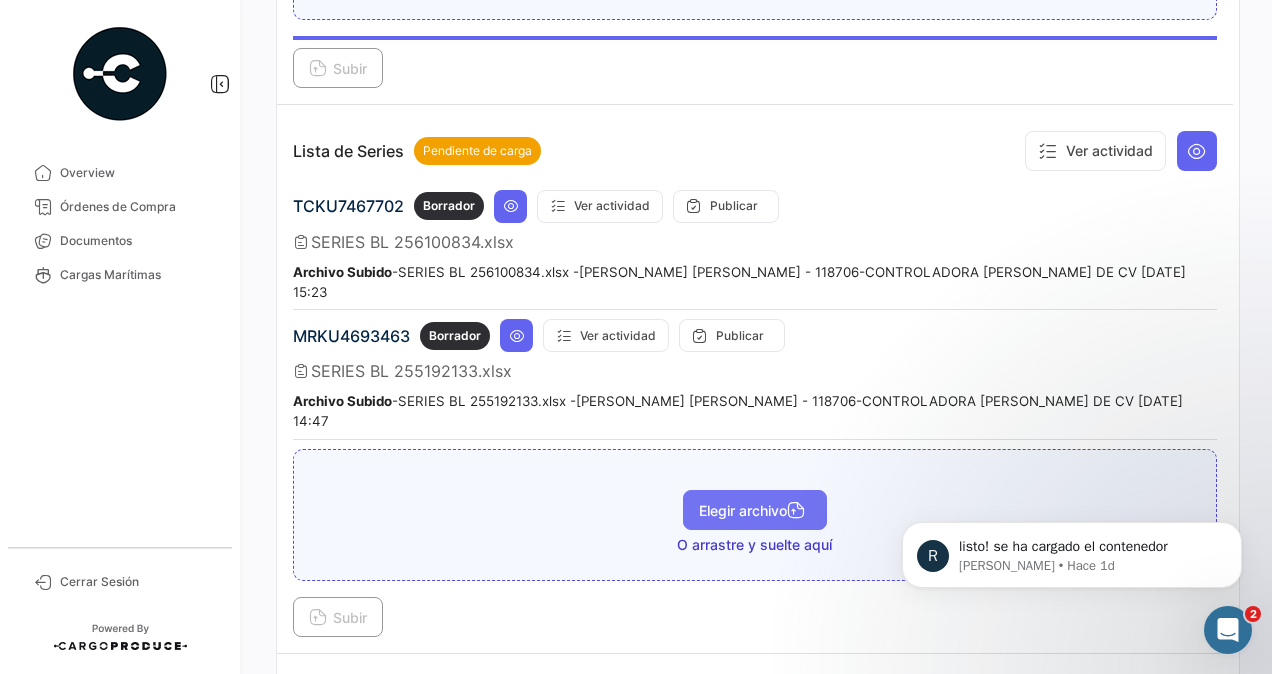 click on "Elegir archivo" at bounding box center (755, 510) 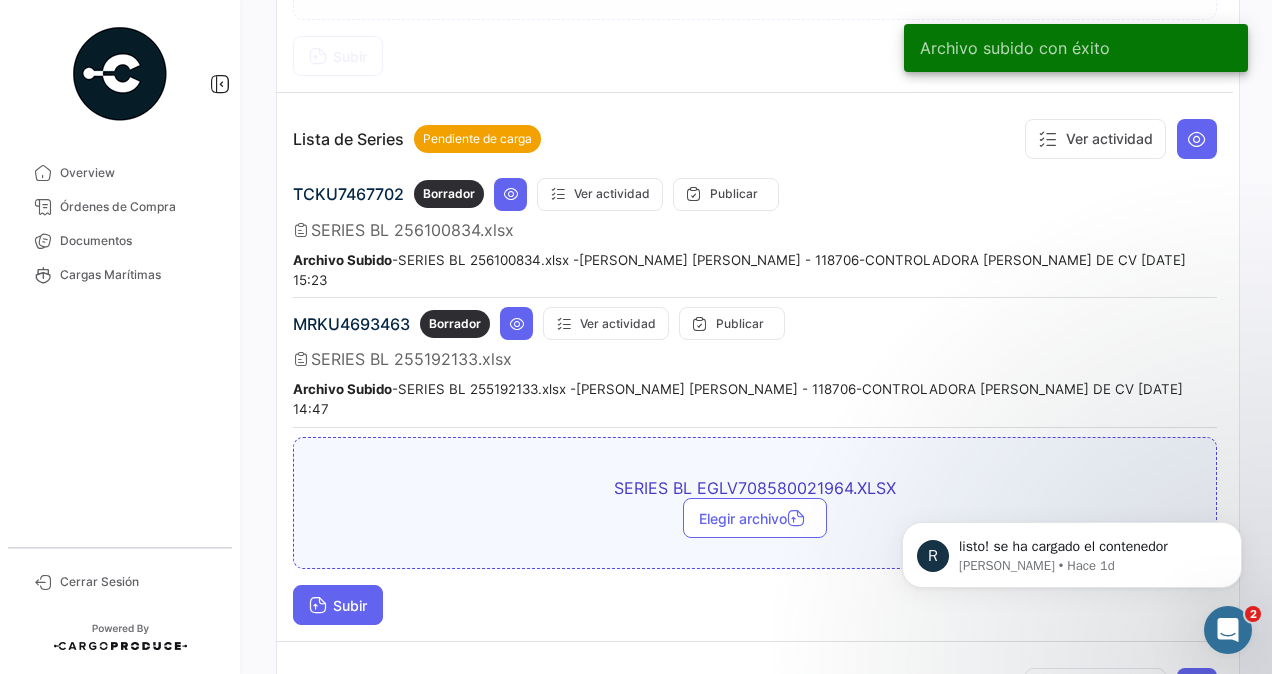 click on "Subir" at bounding box center [338, 605] 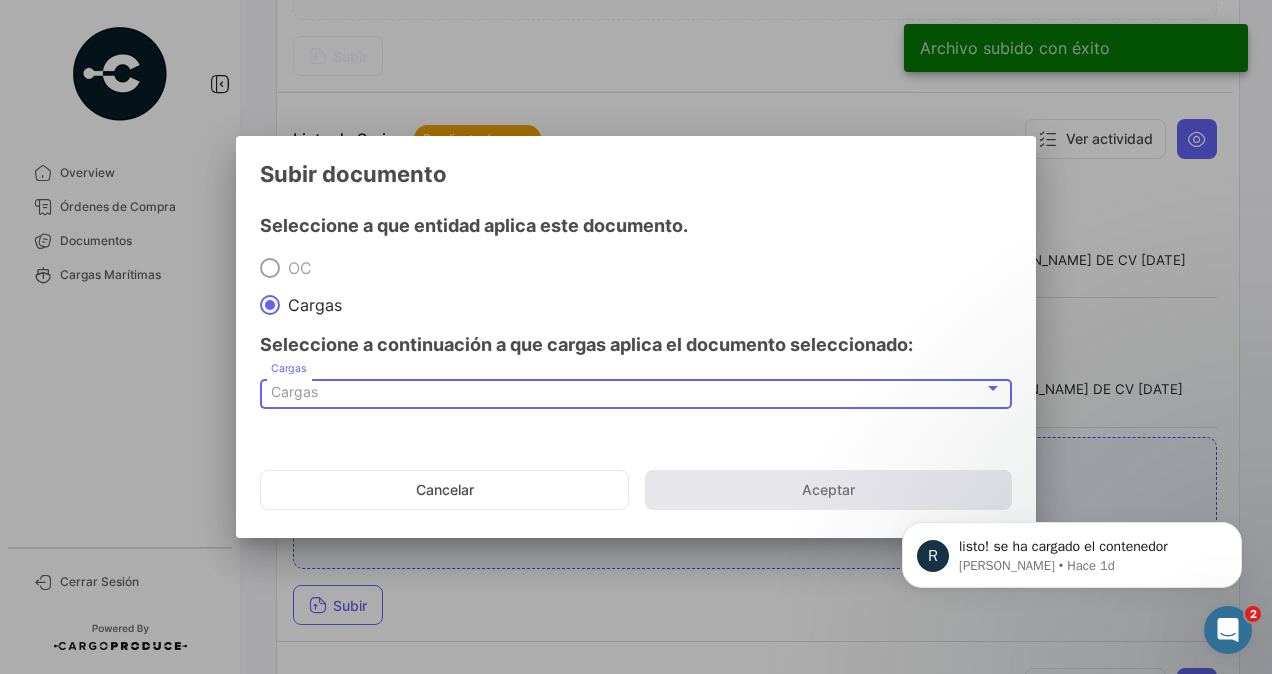 click on "Cargas" at bounding box center (627, 392) 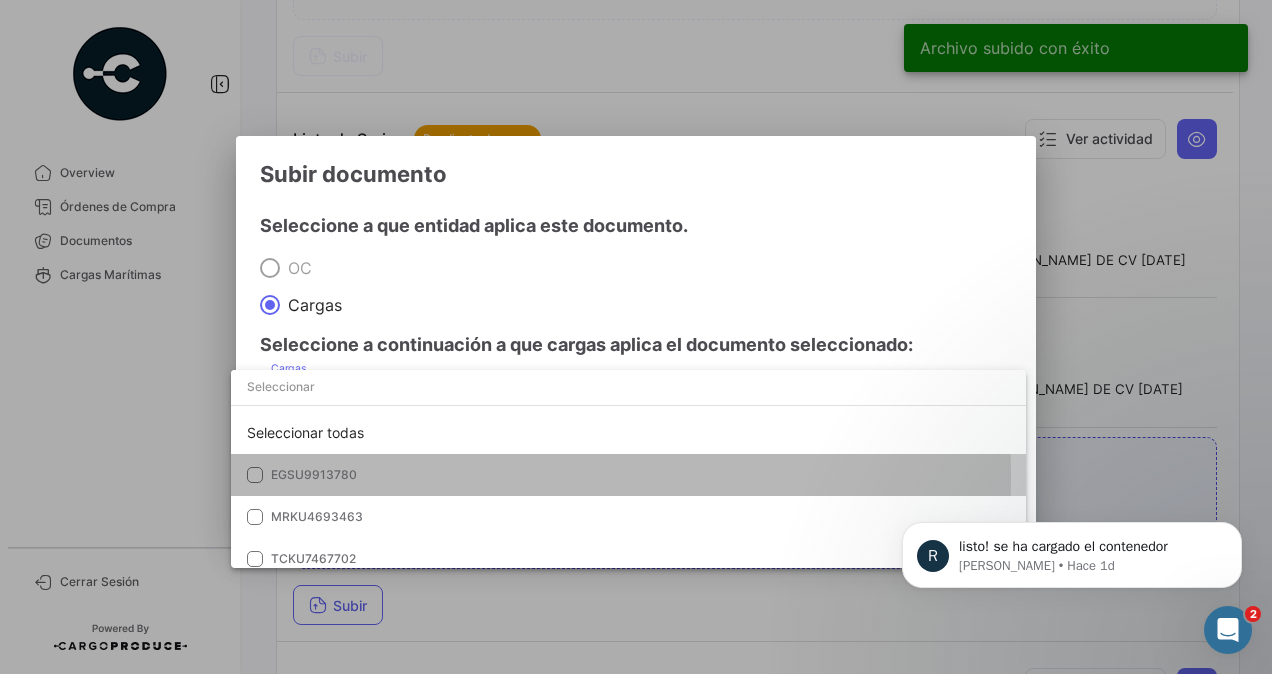 click on "EGSU9913780" at bounding box center [314, 474] 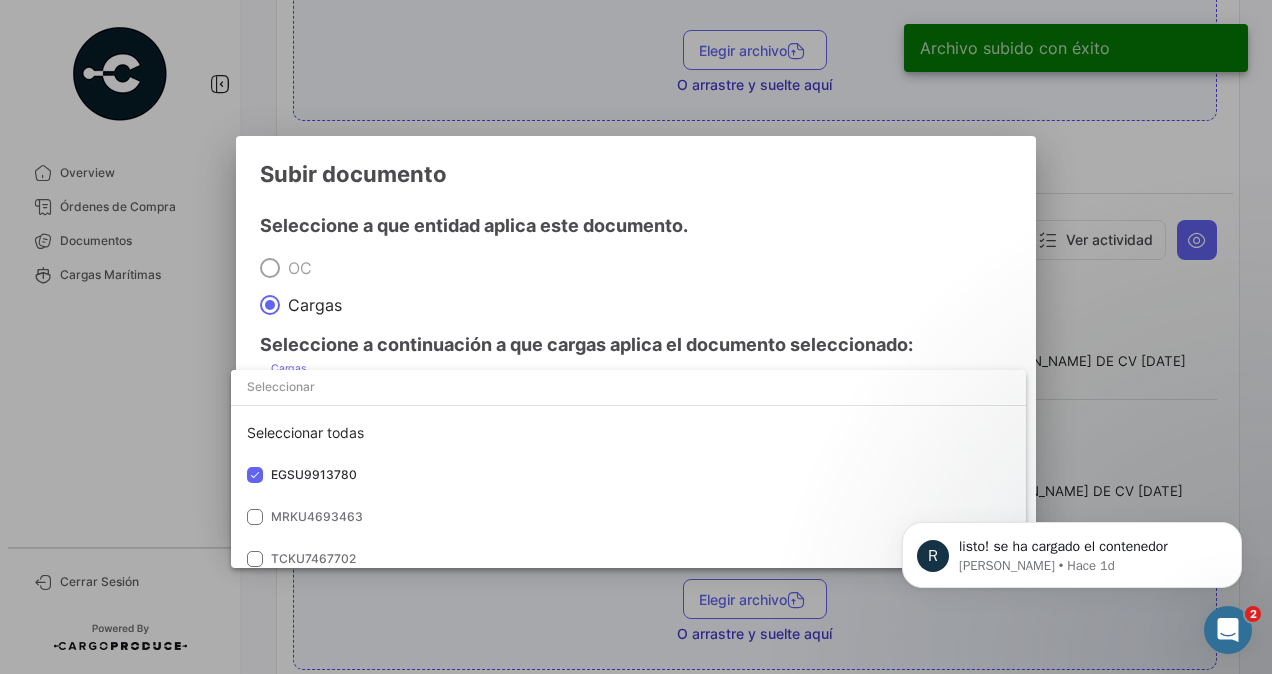 click at bounding box center [636, 337] 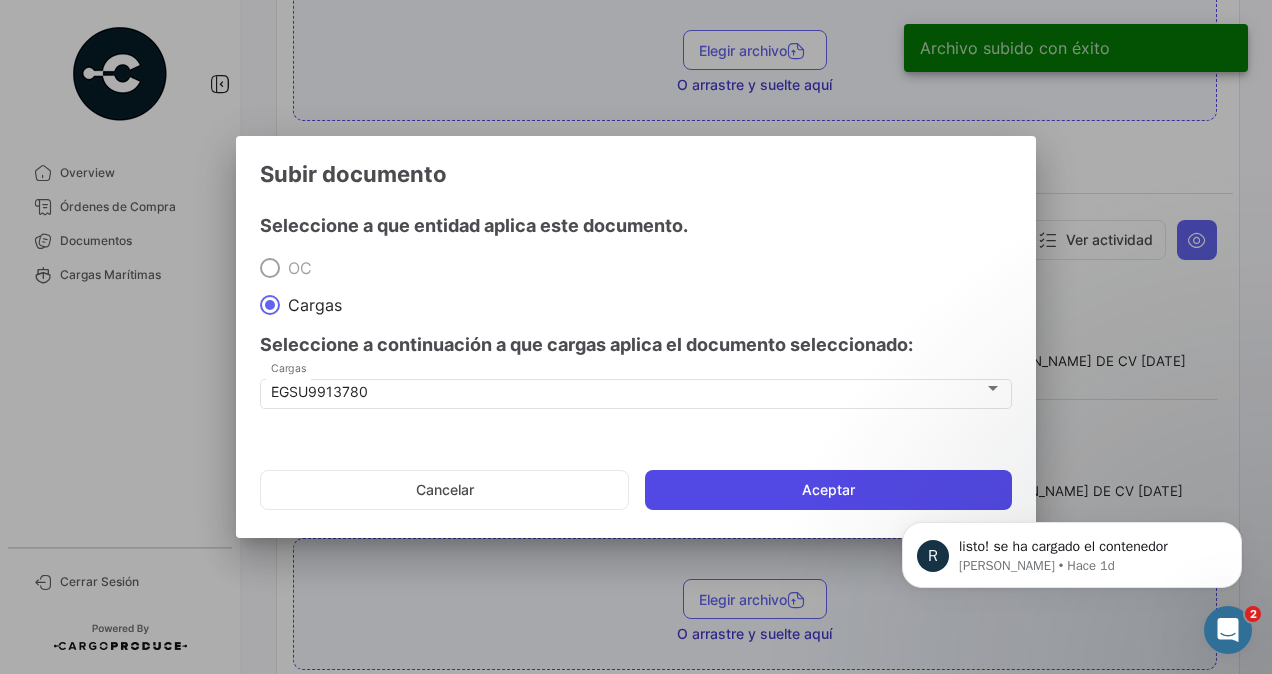 click on "Aceptar" 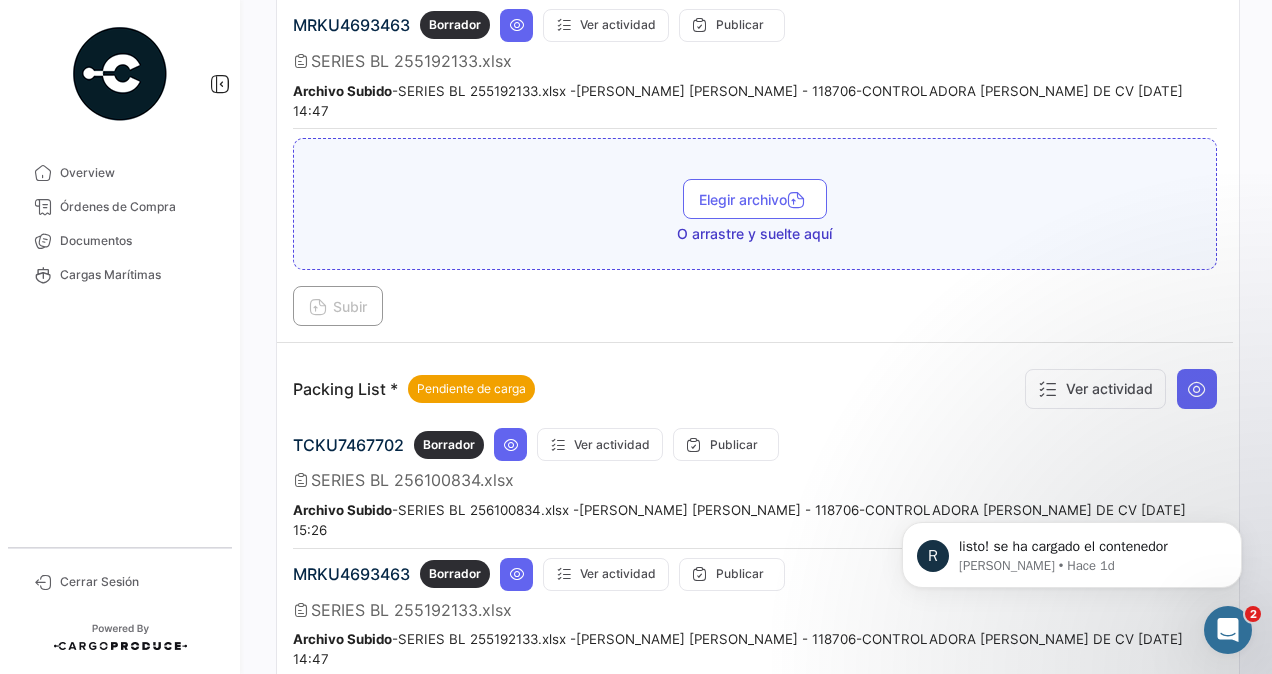 scroll, scrollTop: 2800, scrollLeft: 0, axis: vertical 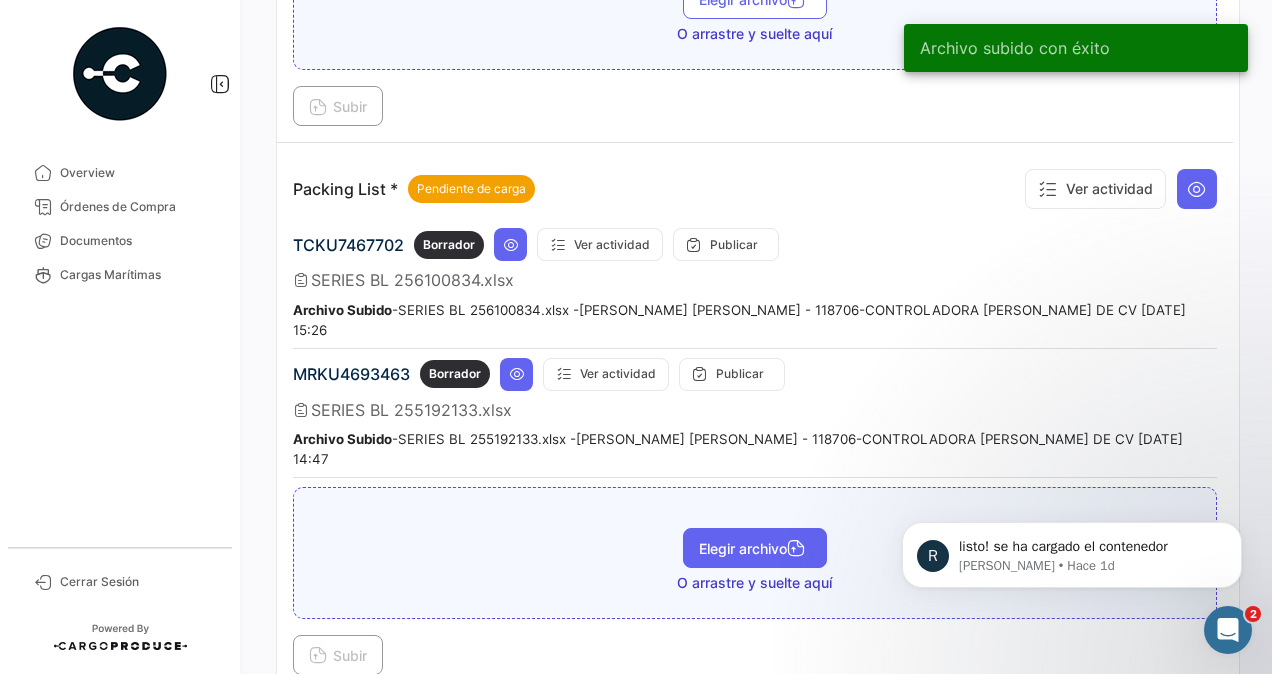 click on "Elegir archivo" at bounding box center (755, 548) 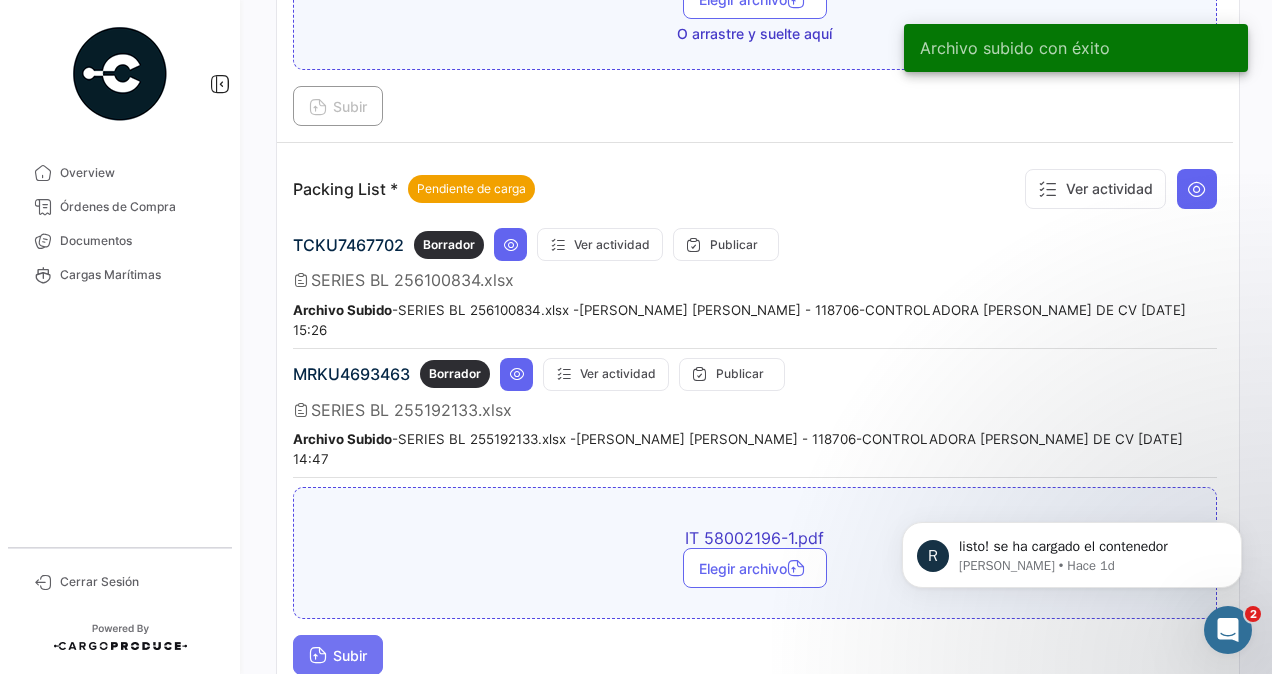 click on "Subir" at bounding box center (338, 655) 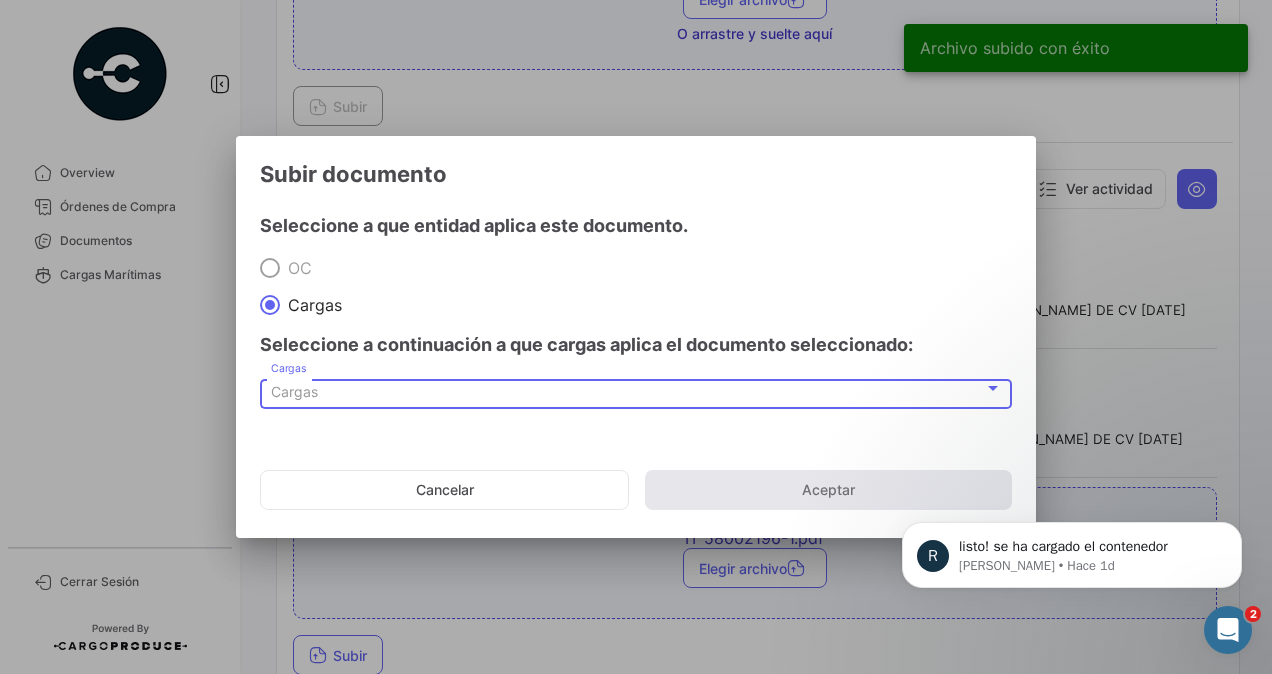 click on "Cargas" at bounding box center [294, 391] 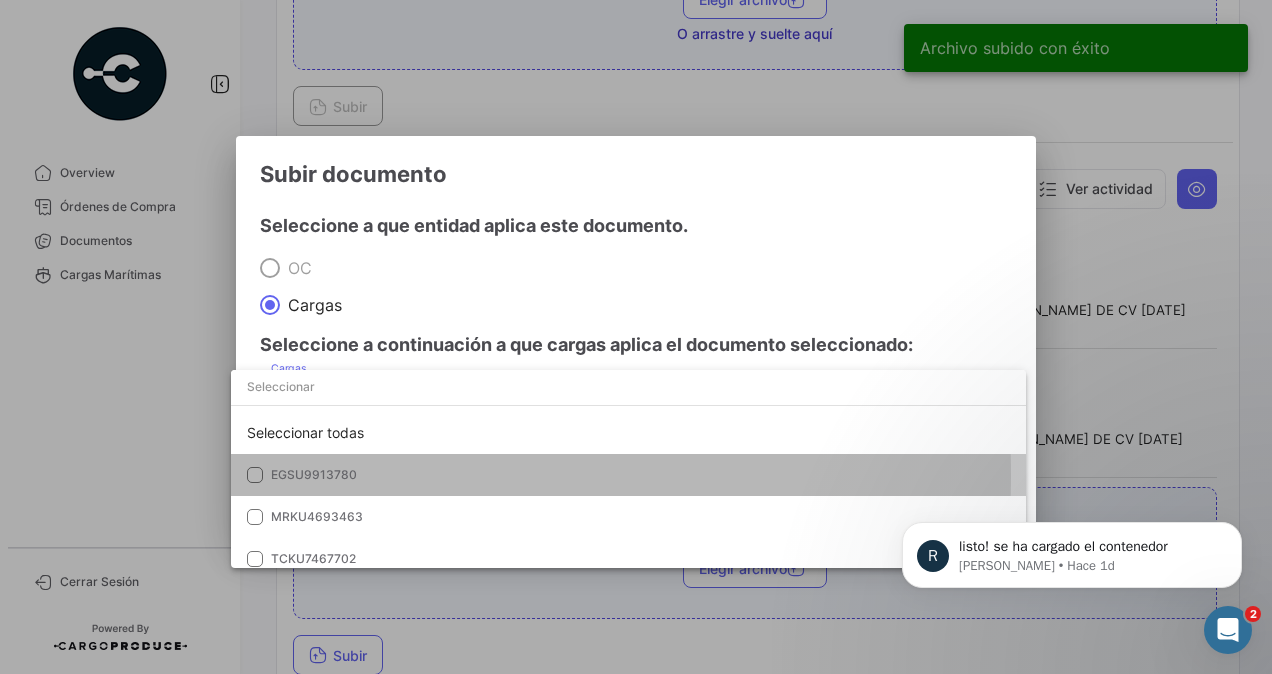 drag, startPoint x: 300, startPoint y: 475, endPoint x: 320, endPoint y: 464, distance: 22.825424 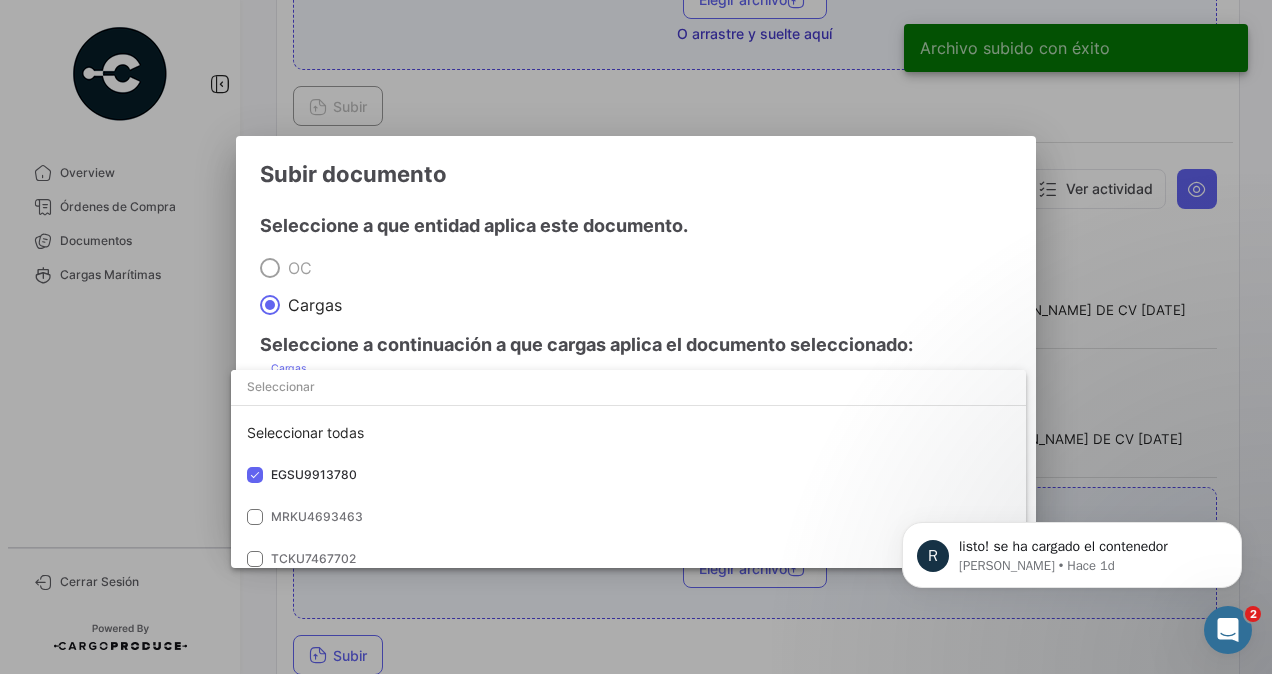 click at bounding box center [636, 337] 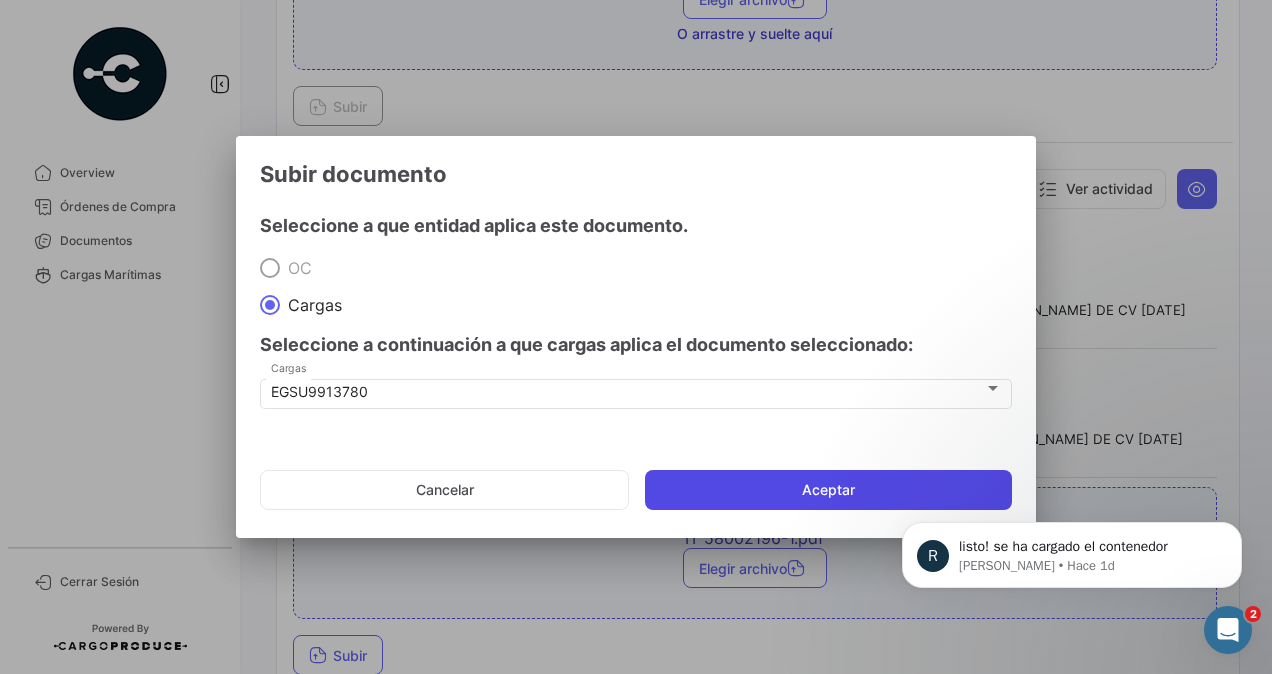click on "Aceptar" 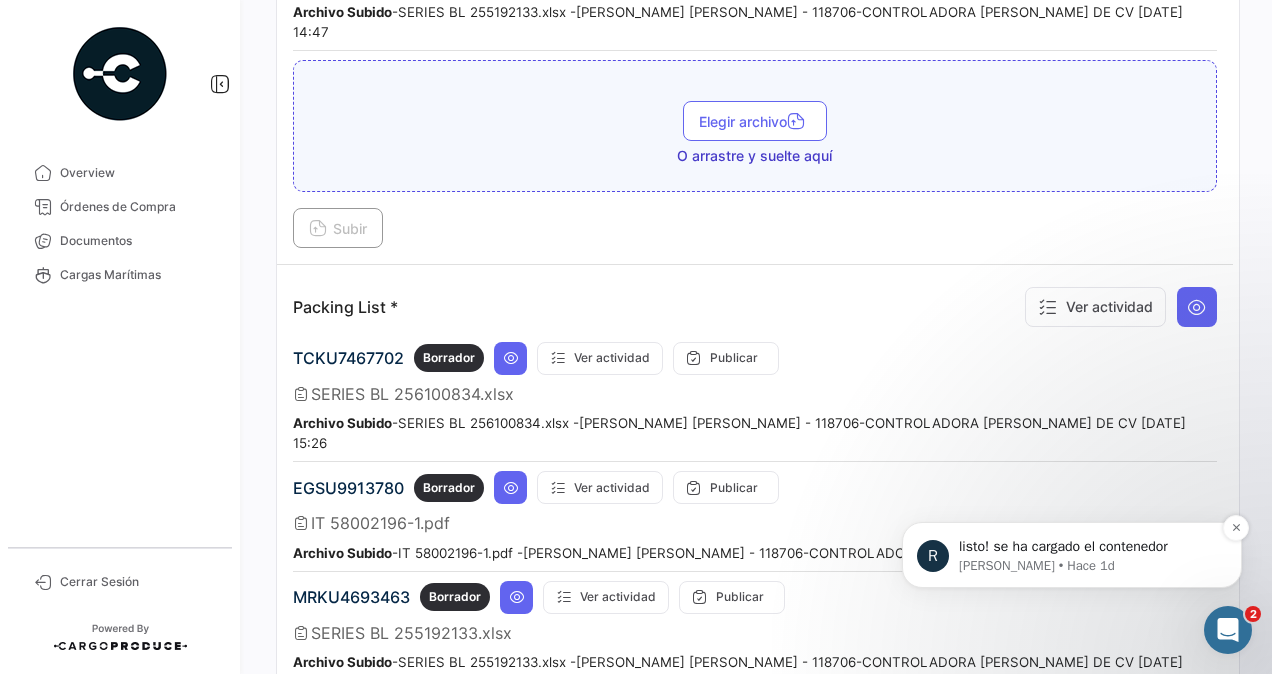 click on "listo! se ha cargado el contenedor" at bounding box center (1088, 547) 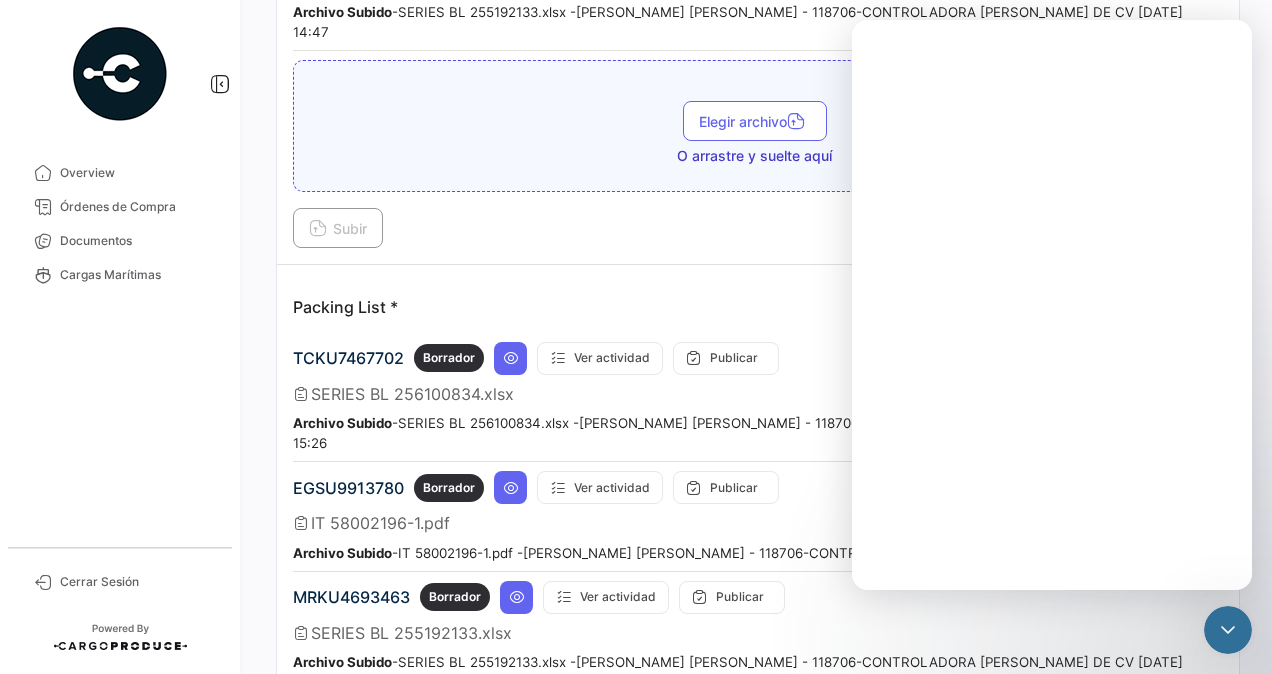 scroll, scrollTop: 0, scrollLeft: 0, axis: both 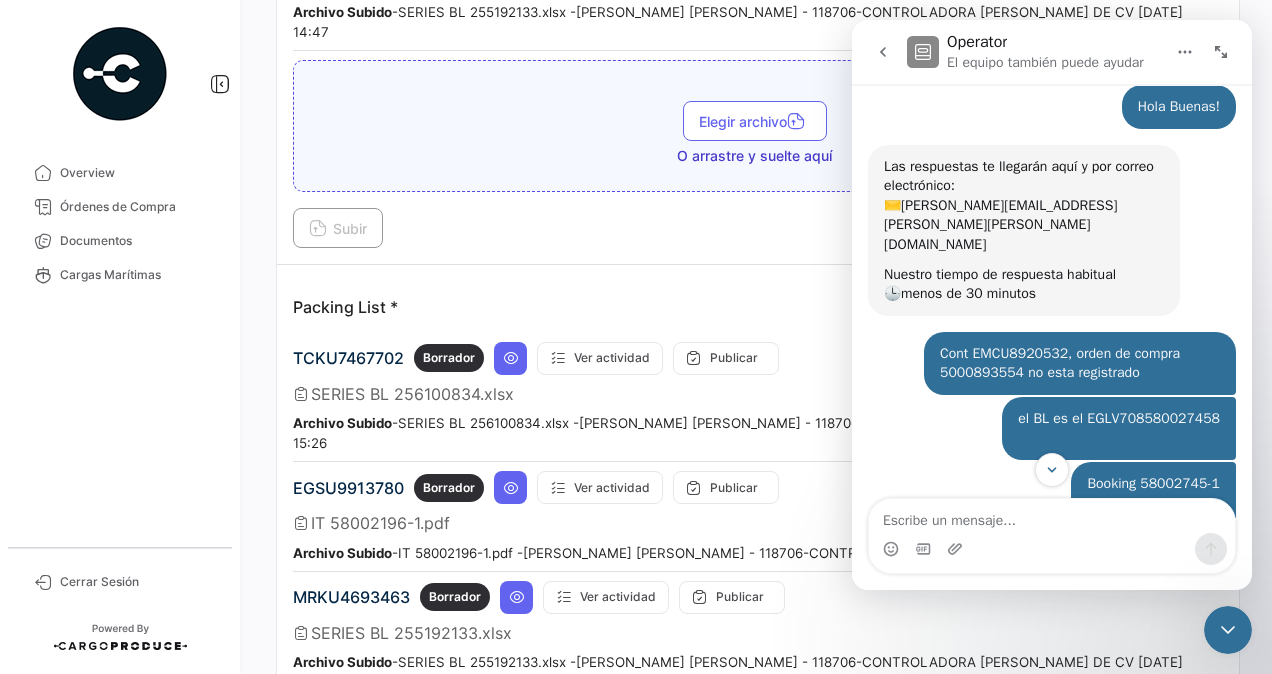 click on "Cont EMCU8920532, orden de compra 5000893554 no esta registrado" at bounding box center [1080, 363] 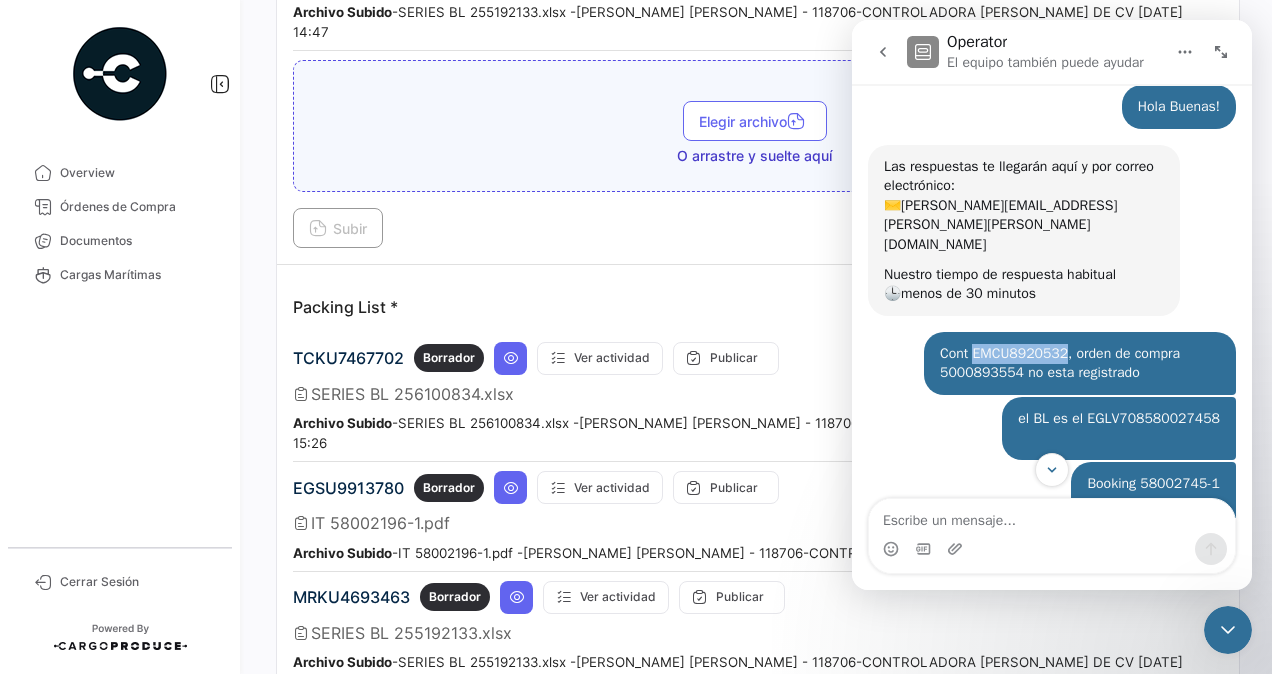 click on "Cont EMCU8920532, orden de compra 5000893554 no esta registrado" at bounding box center [1080, 363] 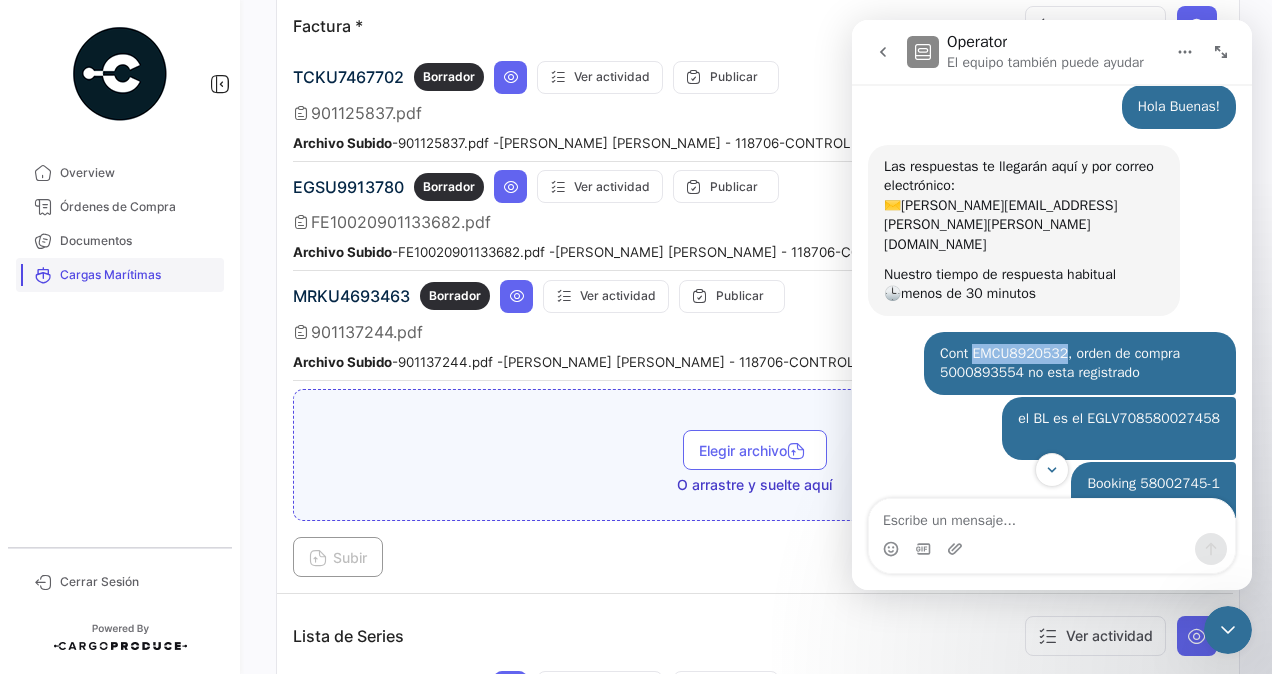 scroll, scrollTop: 1500, scrollLeft: 0, axis: vertical 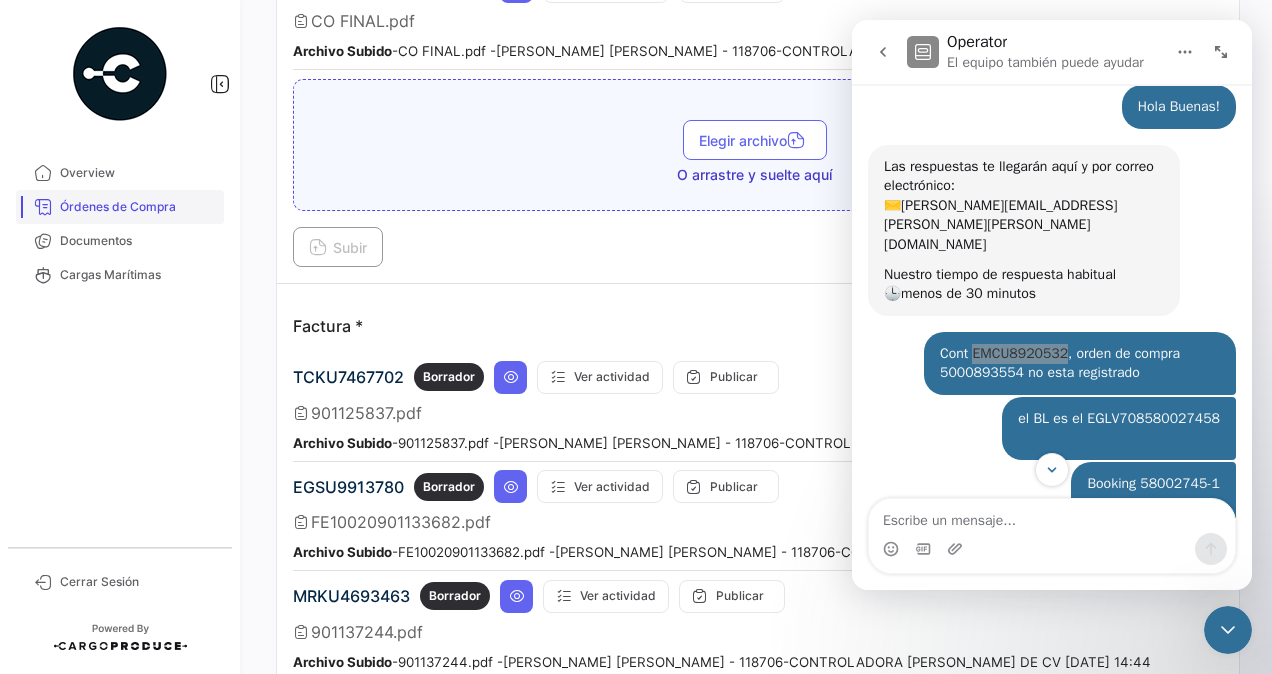 click on "Órdenes de Compra" at bounding box center [138, 207] 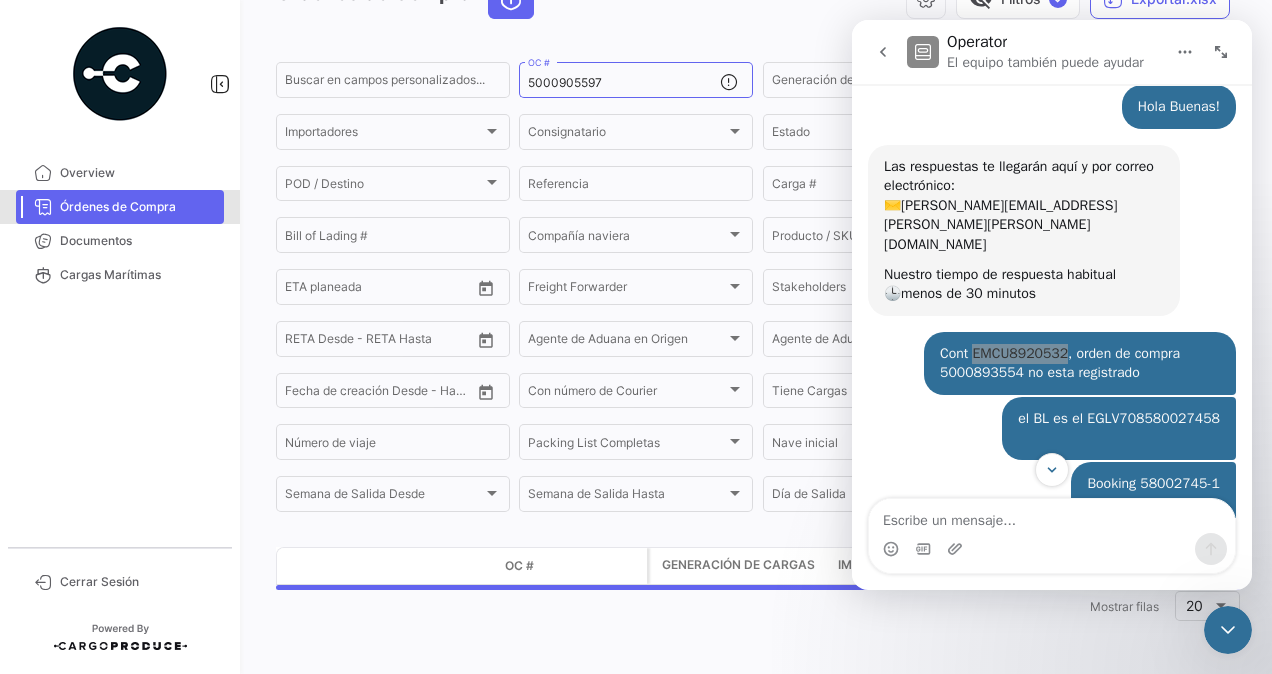 scroll, scrollTop: 0, scrollLeft: 0, axis: both 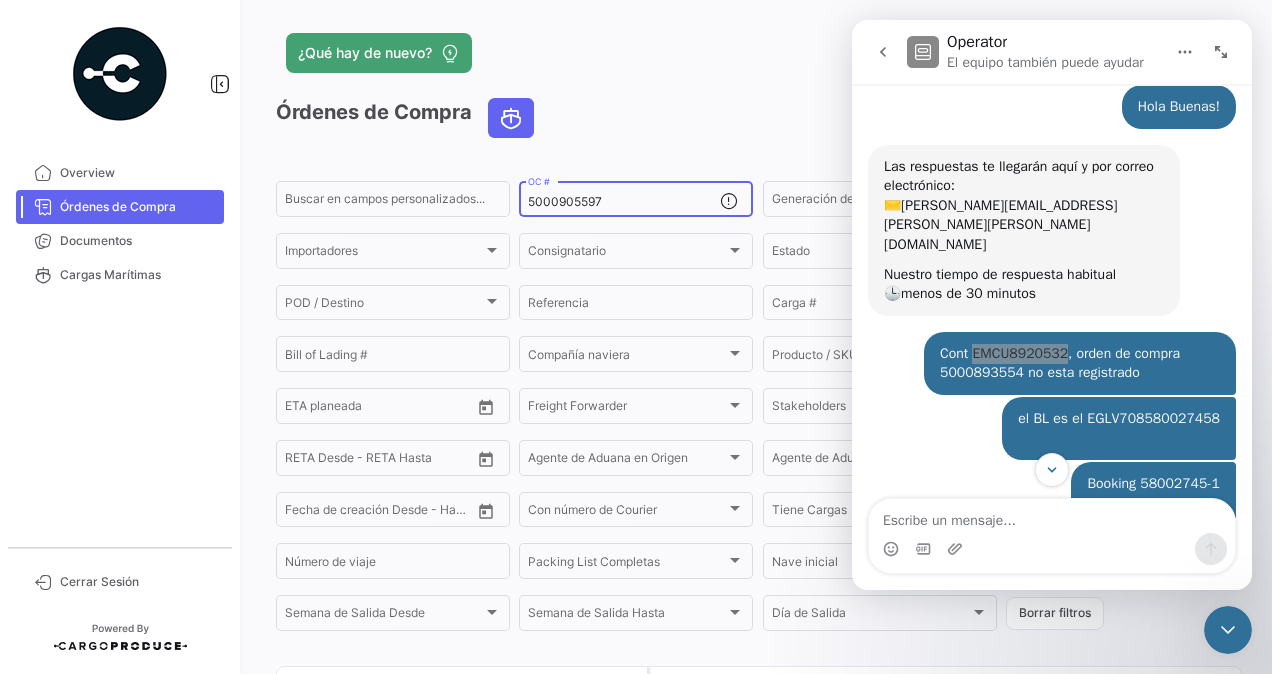 drag, startPoint x: 616, startPoint y: 197, endPoint x: 412, endPoint y: 162, distance: 206.98068 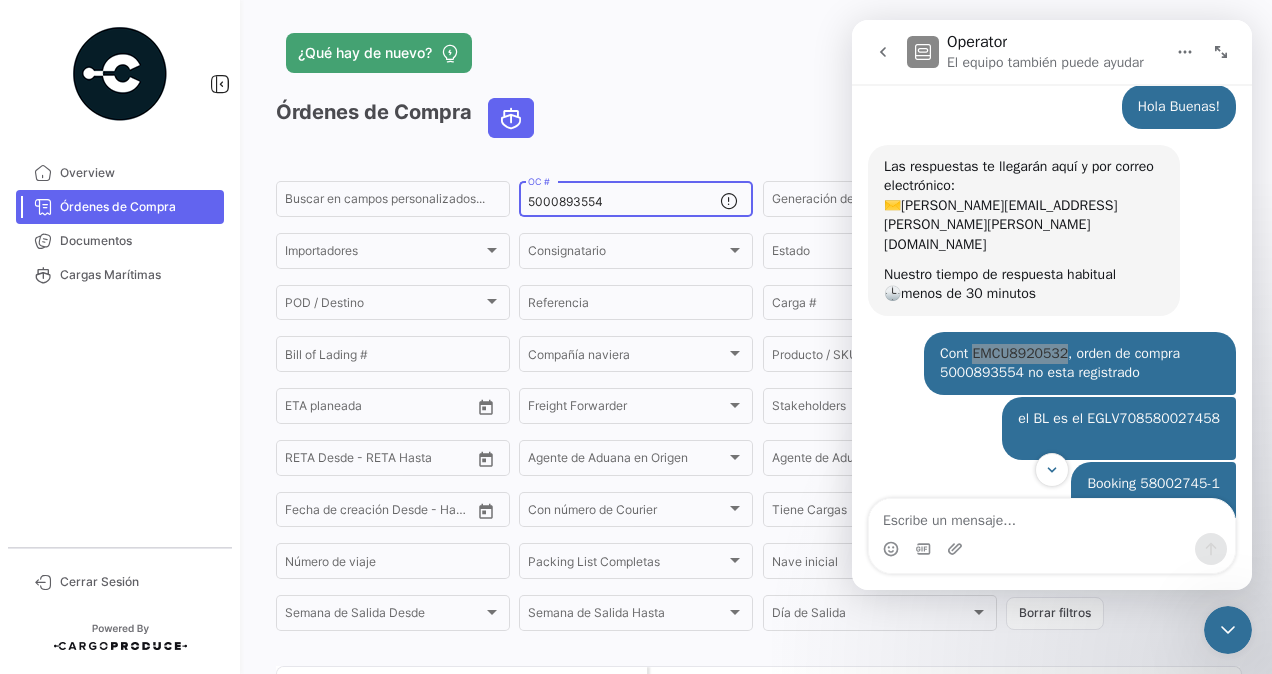 scroll, scrollTop: 210, scrollLeft: 0, axis: vertical 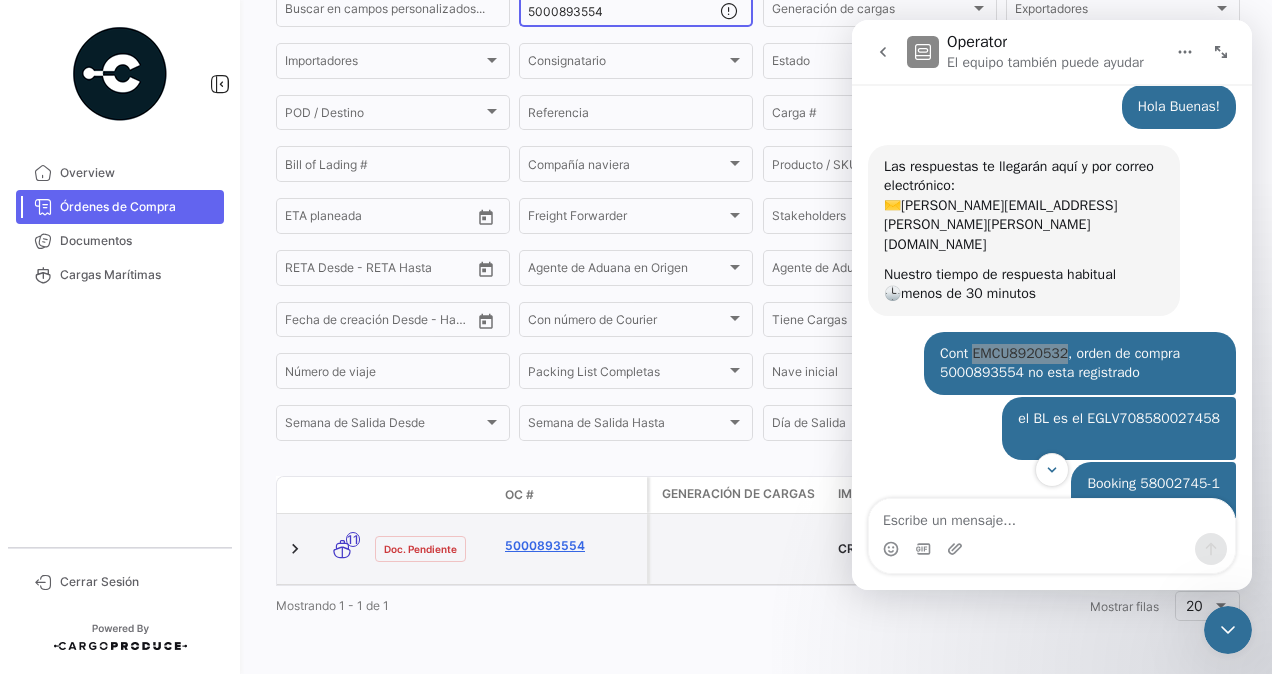 type on "5000893554" 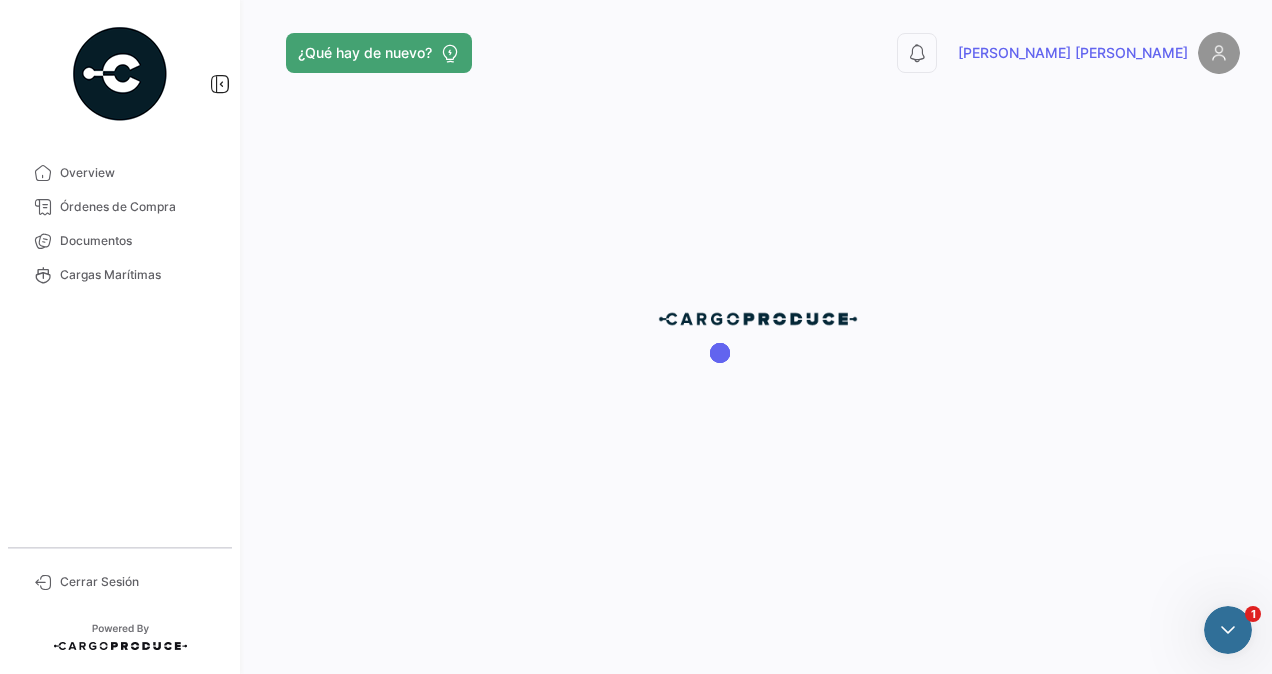 scroll, scrollTop: 0, scrollLeft: 0, axis: both 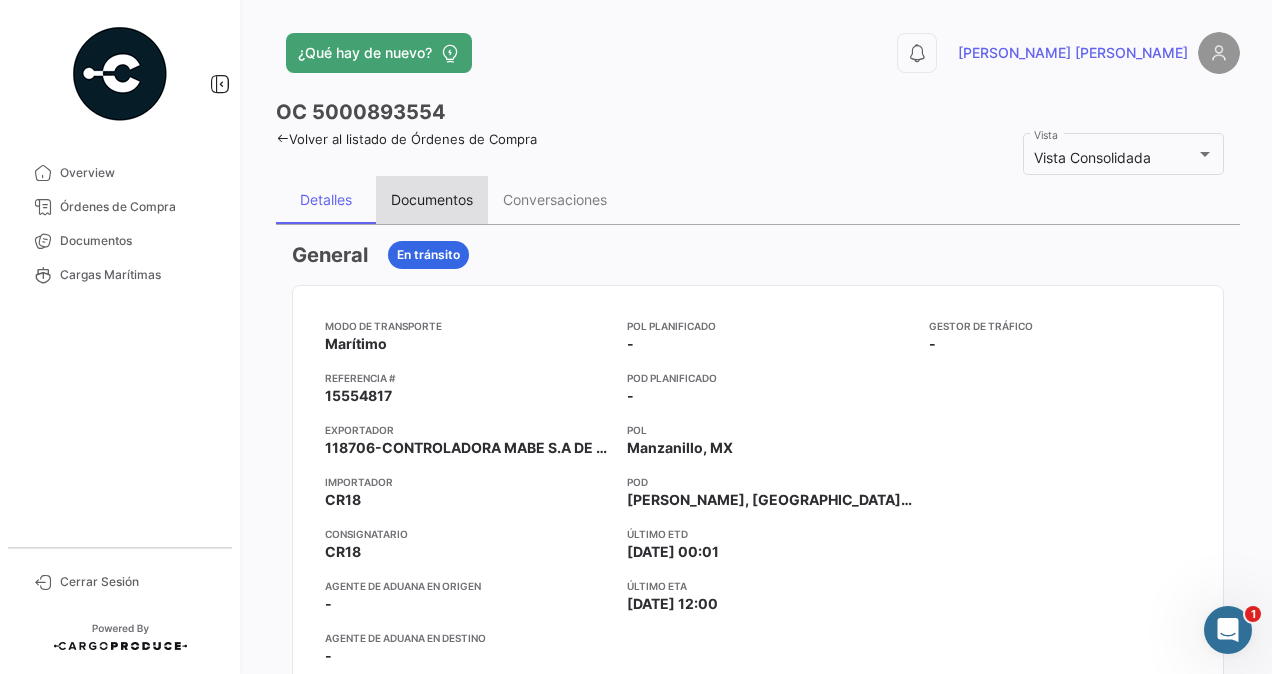 click on "Documentos" at bounding box center [432, 199] 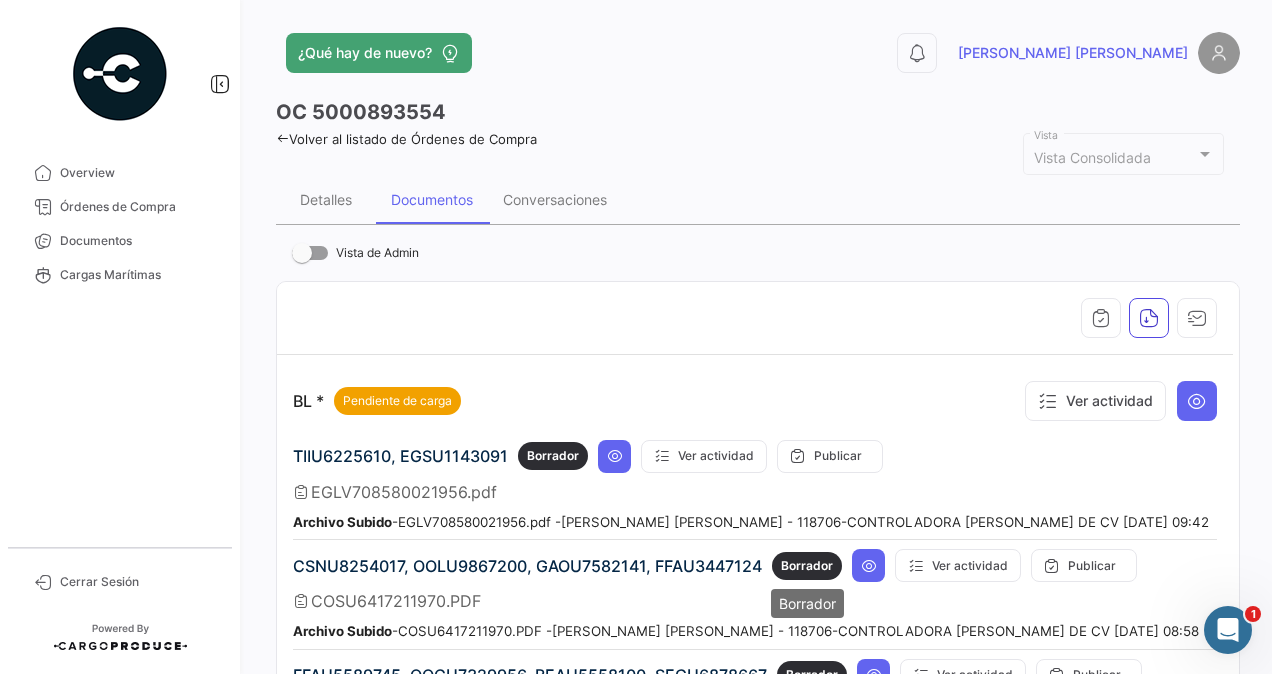 scroll, scrollTop: 300, scrollLeft: 0, axis: vertical 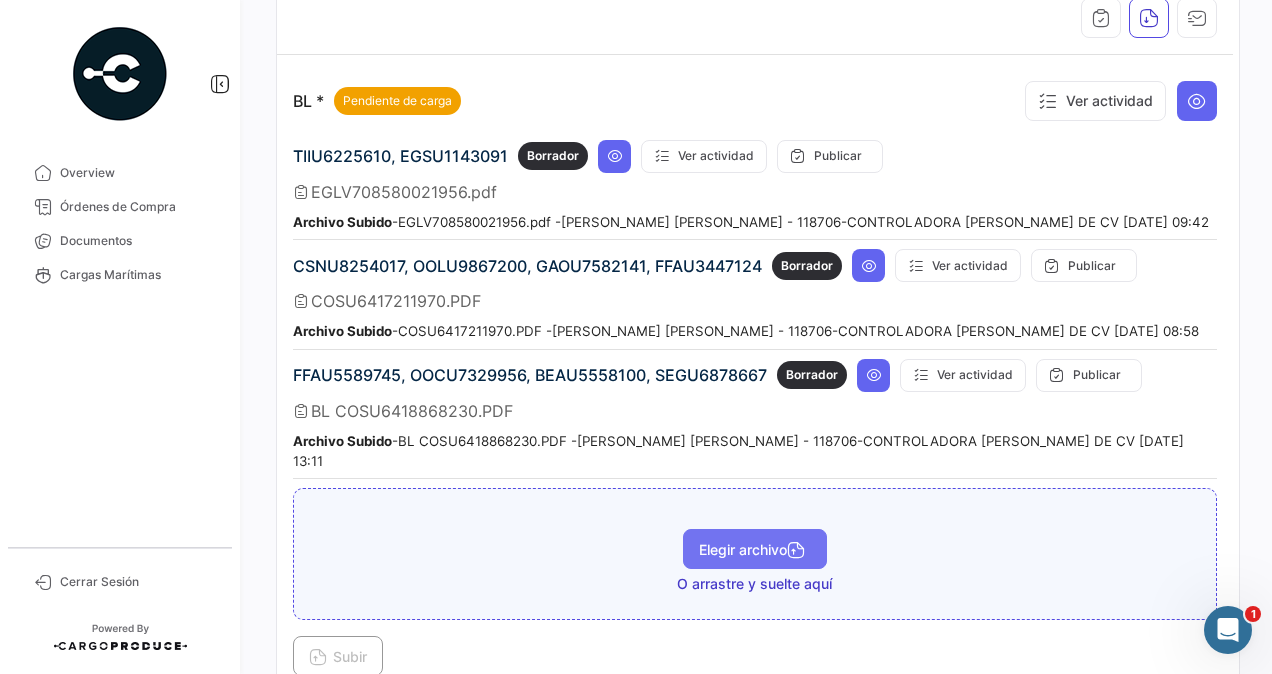 click on "Elegir archivo" at bounding box center (755, 549) 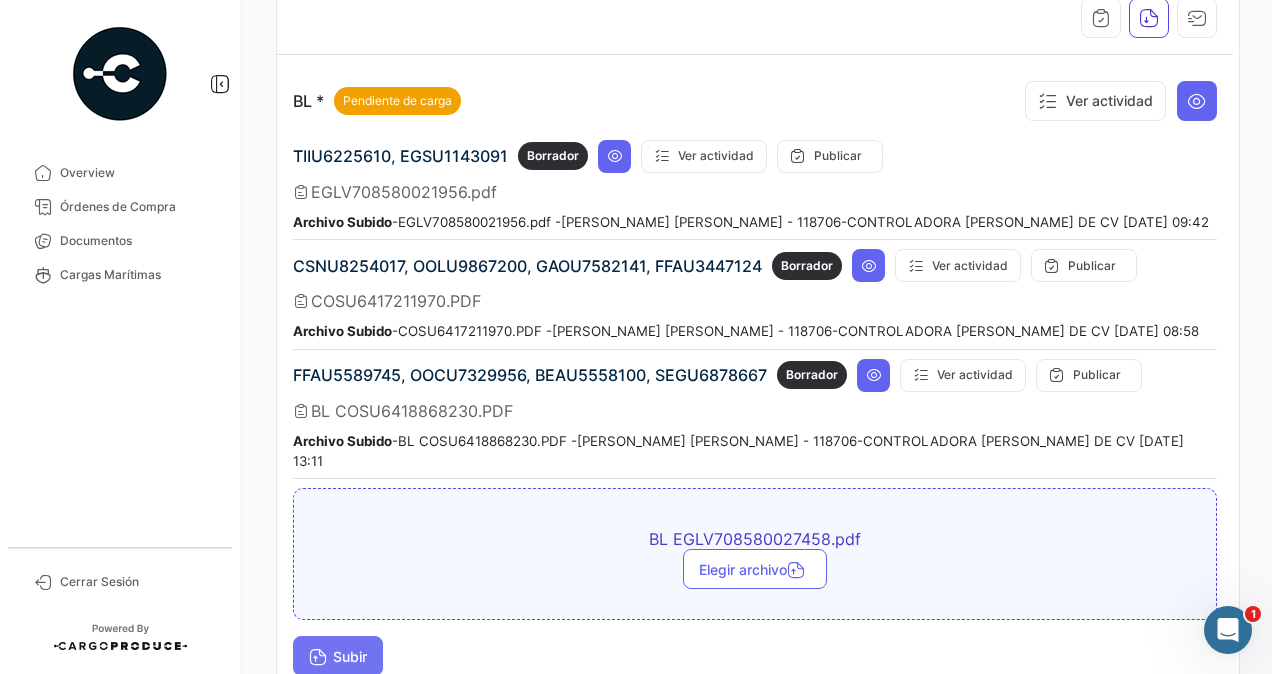click at bounding box center [318, 659] 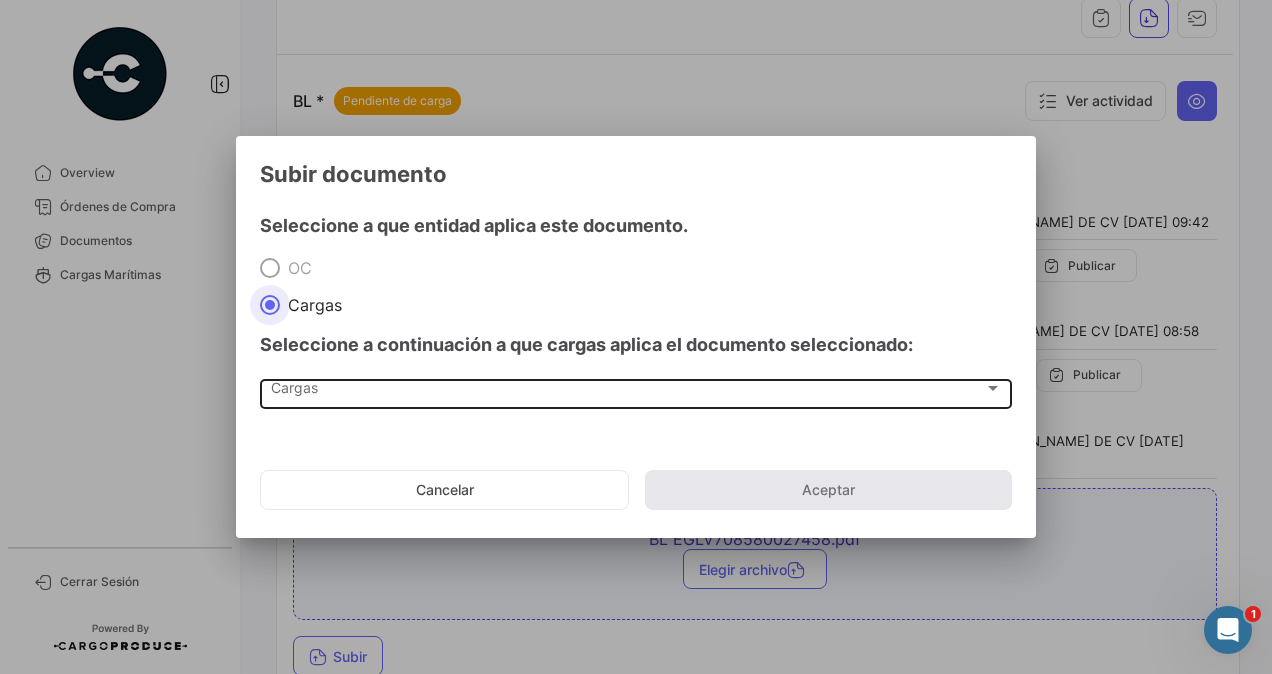 click on "Cargas Cargas" at bounding box center [636, 392] 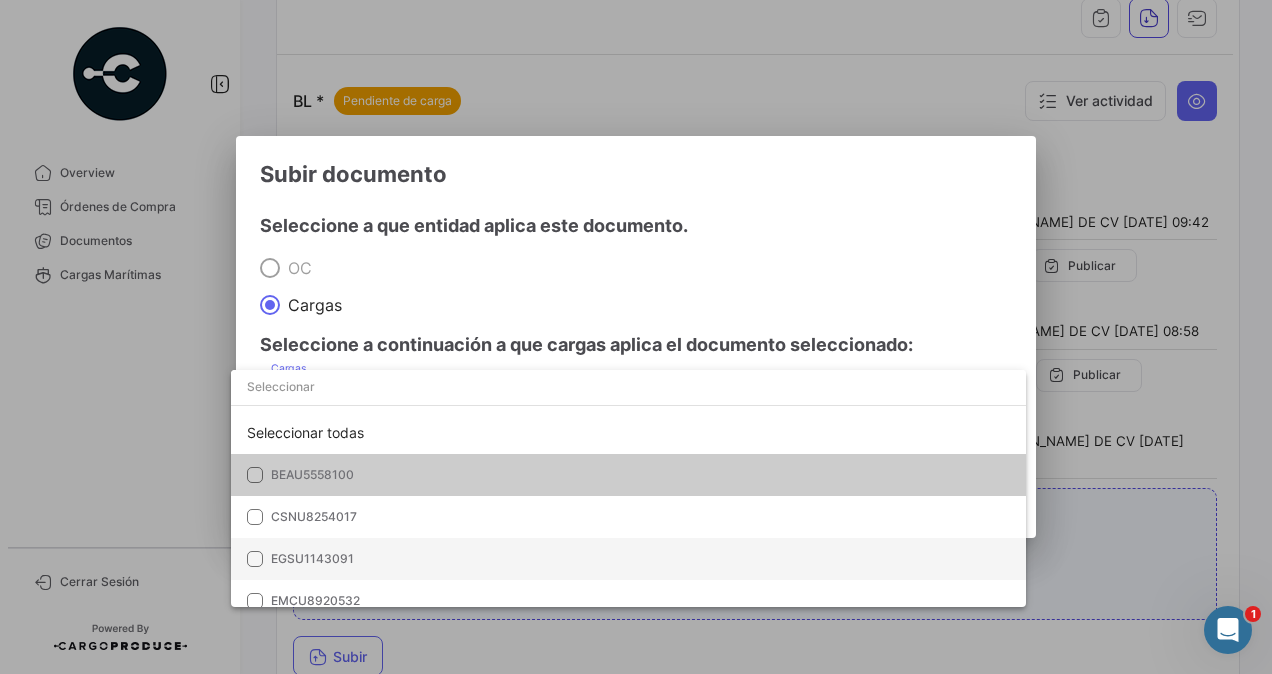 scroll, scrollTop: 100, scrollLeft: 0, axis: vertical 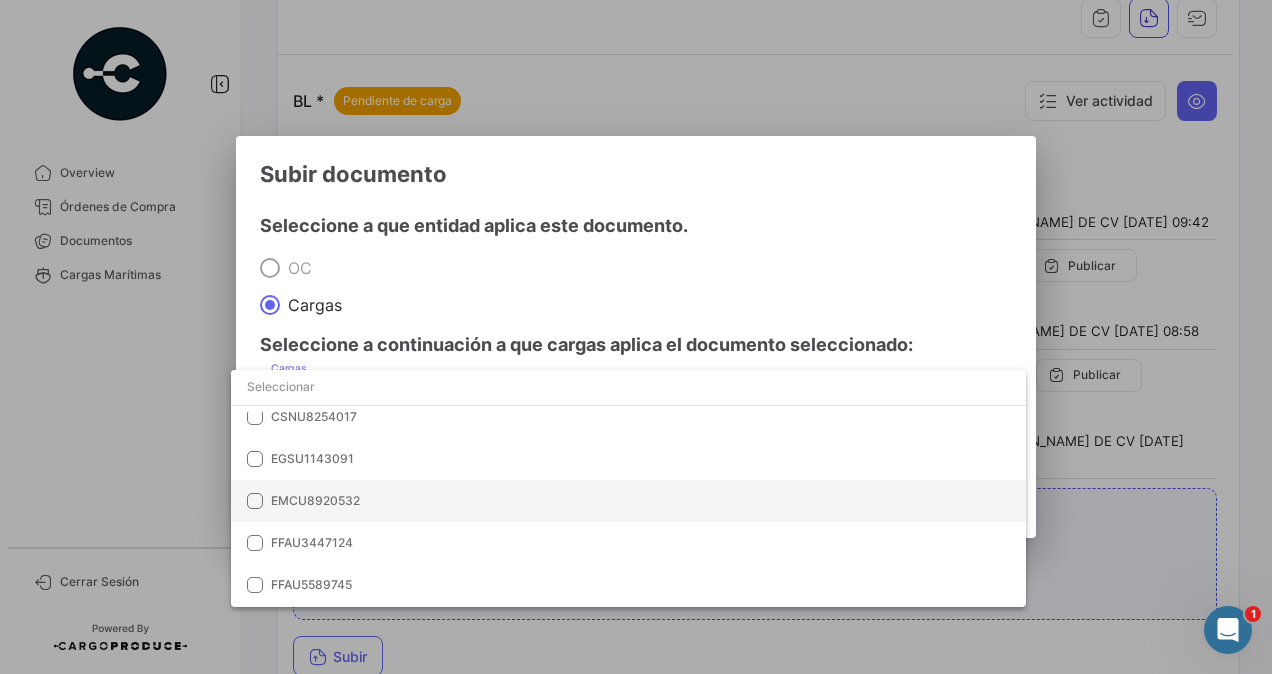 click on "EMCU8920532" at bounding box center [315, 500] 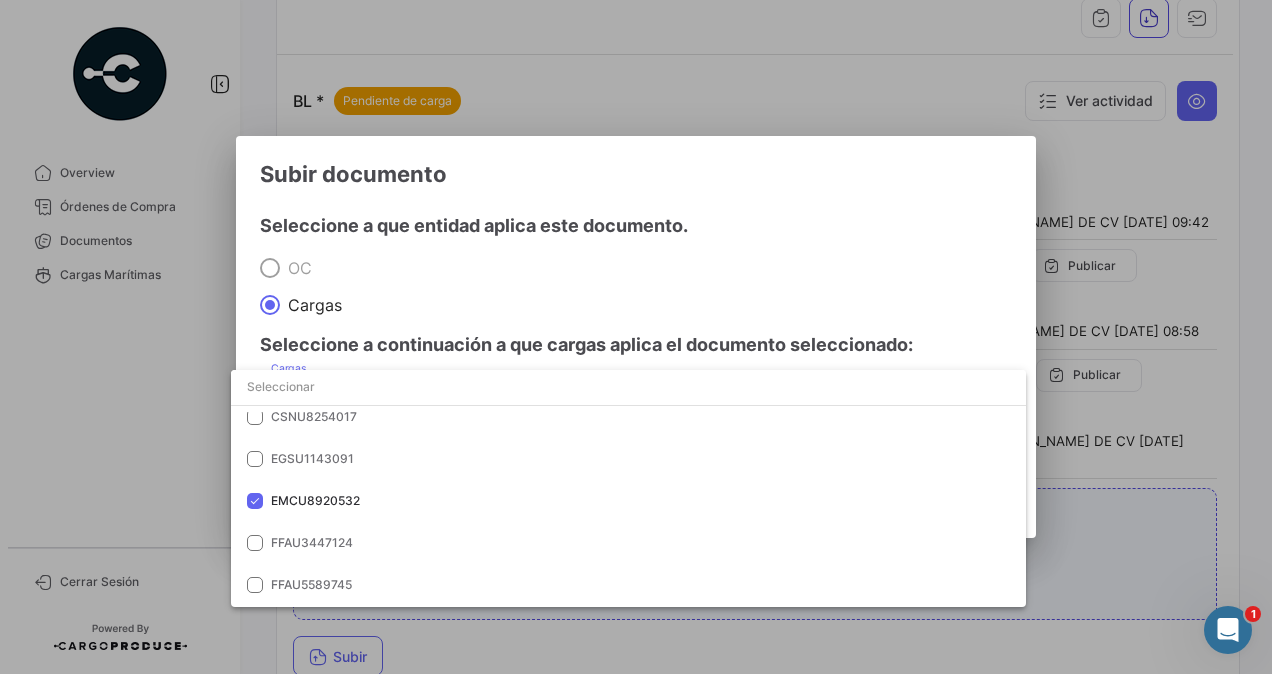 click at bounding box center [636, 337] 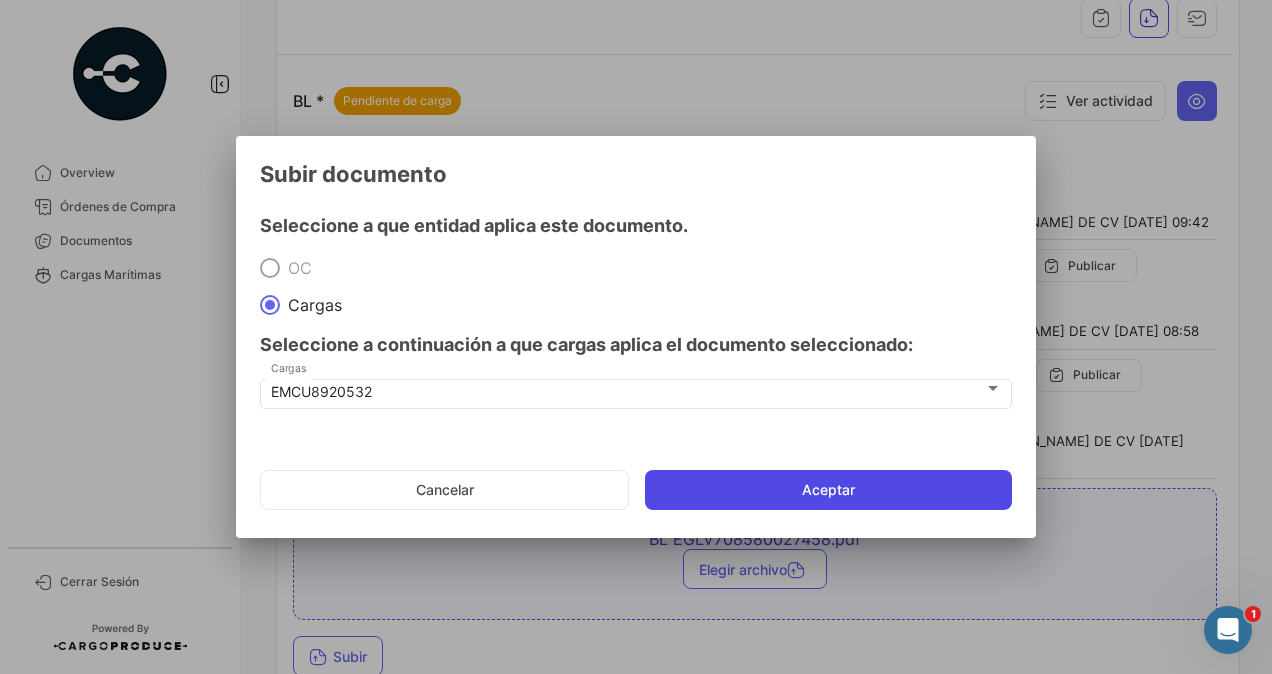 click on "Aceptar" 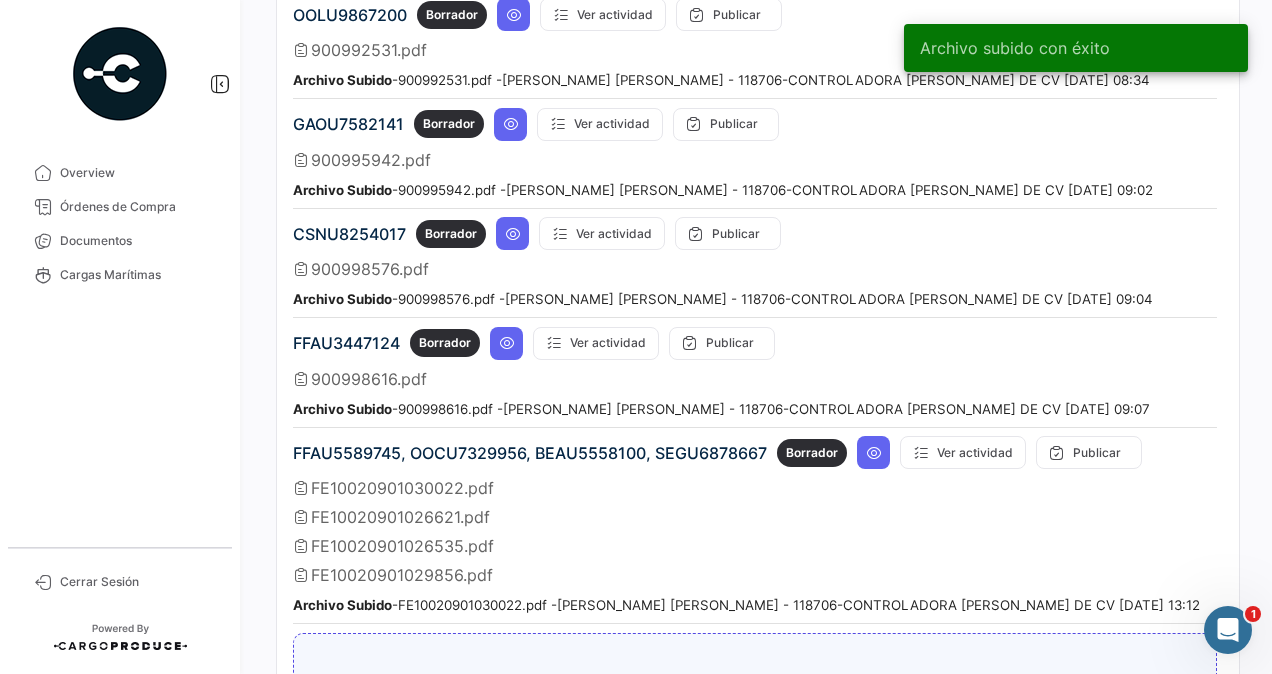 scroll, scrollTop: 2200, scrollLeft: 0, axis: vertical 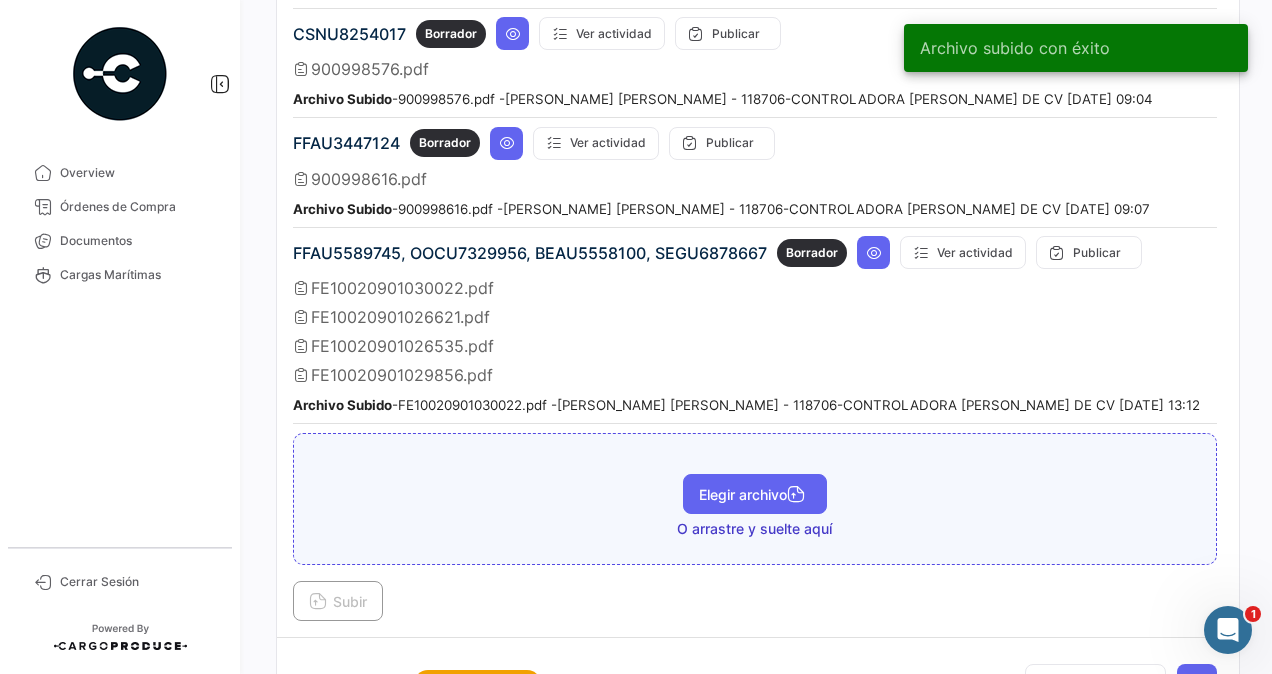 click on "Elegir archivo" at bounding box center (755, 494) 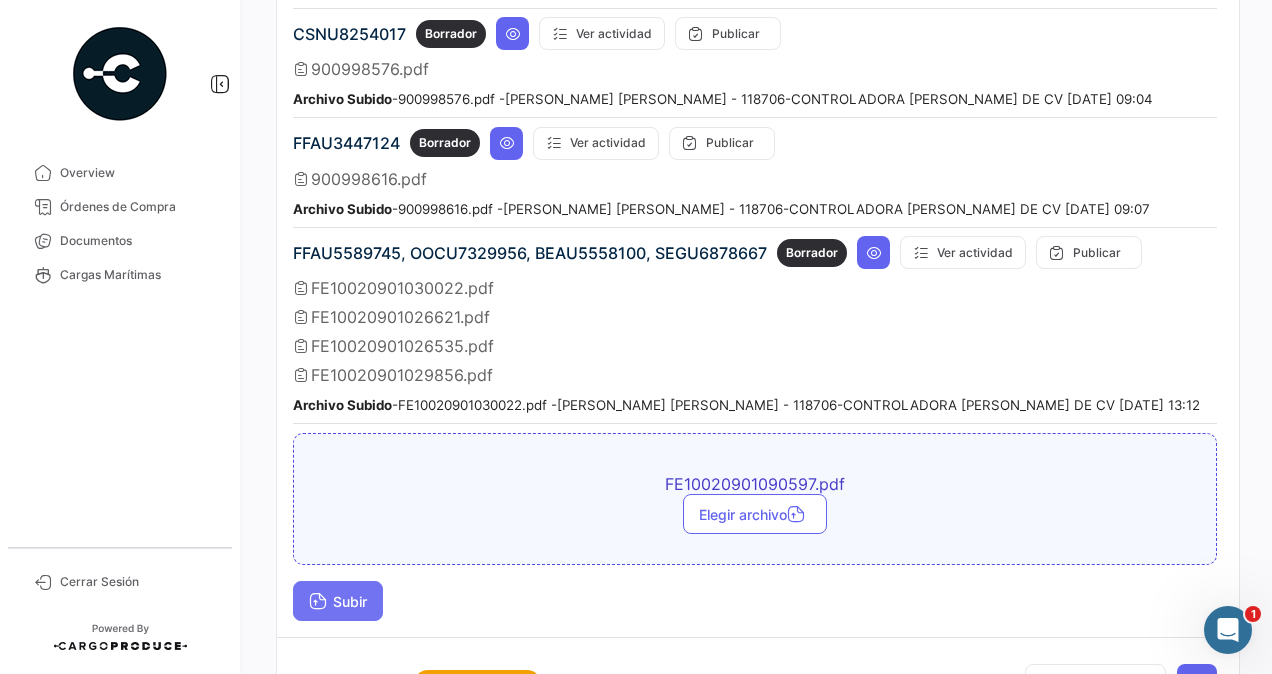 click on "Subir" at bounding box center [338, 601] 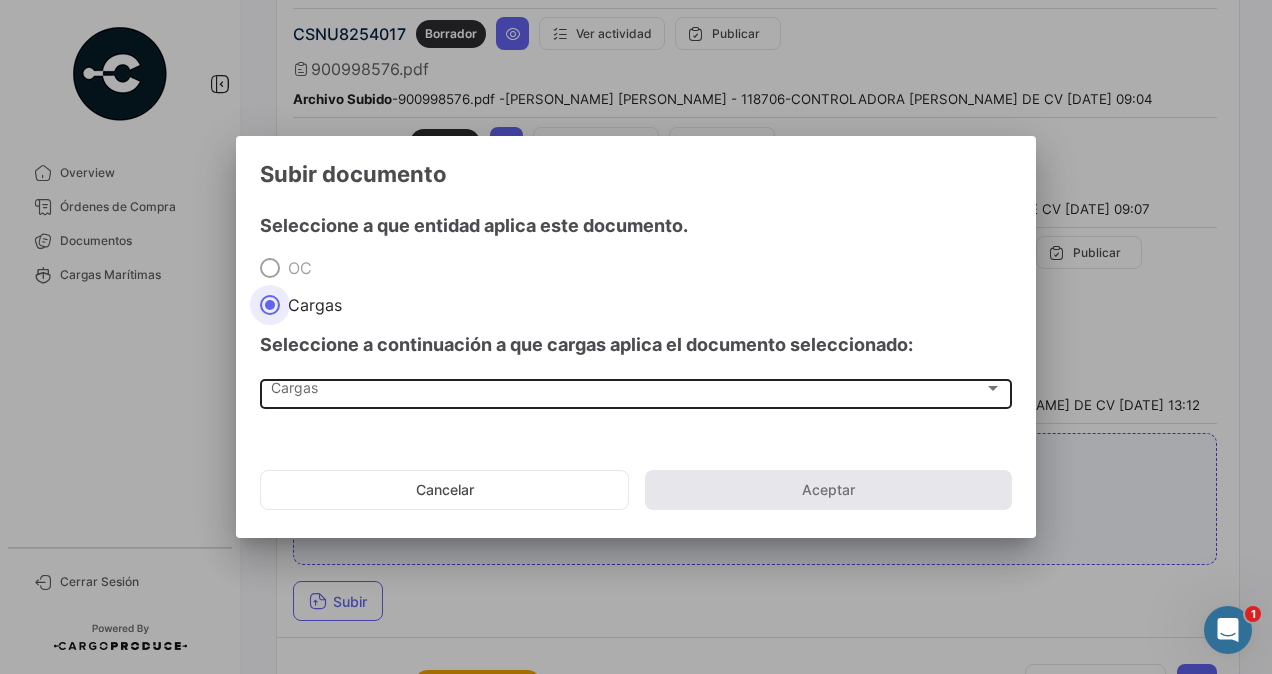 click on "Cargas" at bounding box center [627, 392] 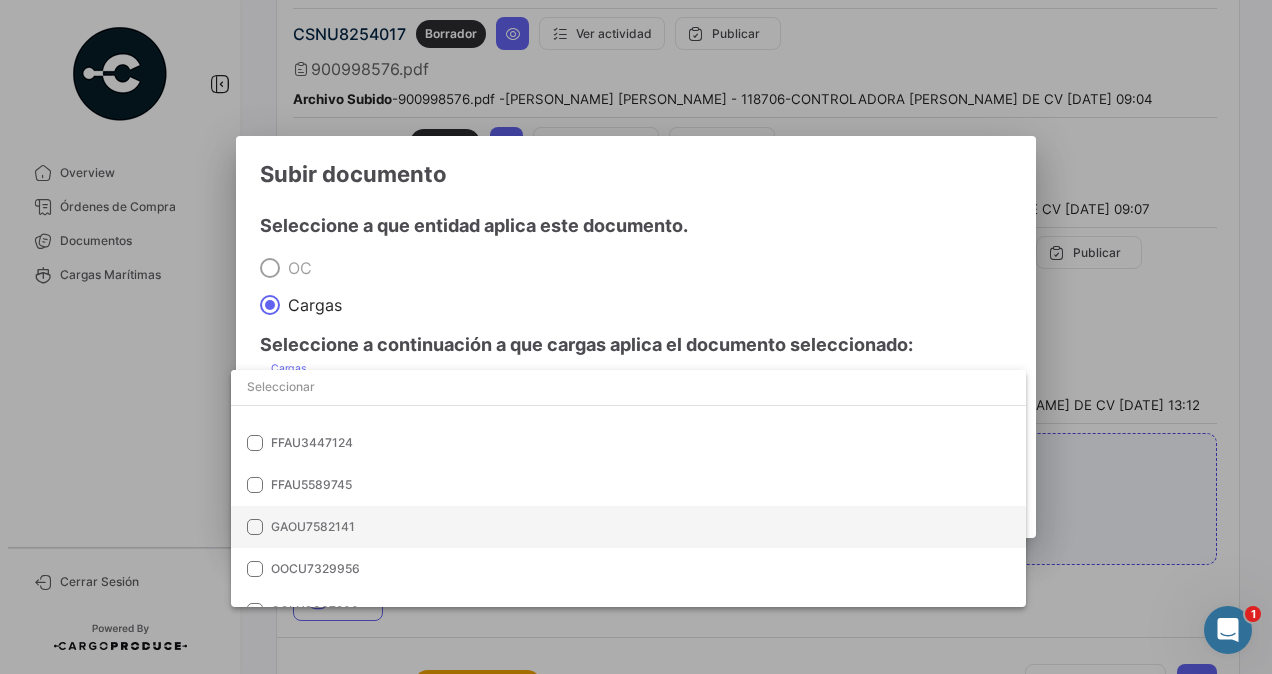 scroll, scrollTop: 100, scrollLeft: 0, axis: vertical 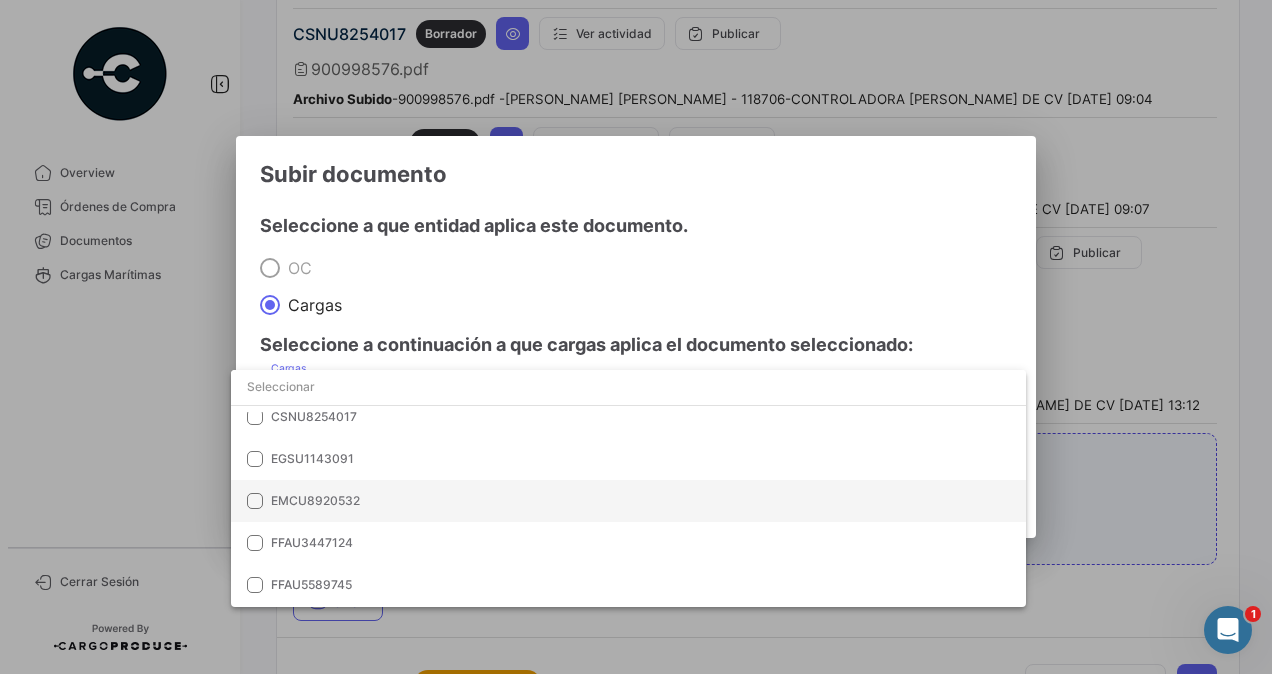 click on "EMCU8920532" at bounding box center (411, 501) 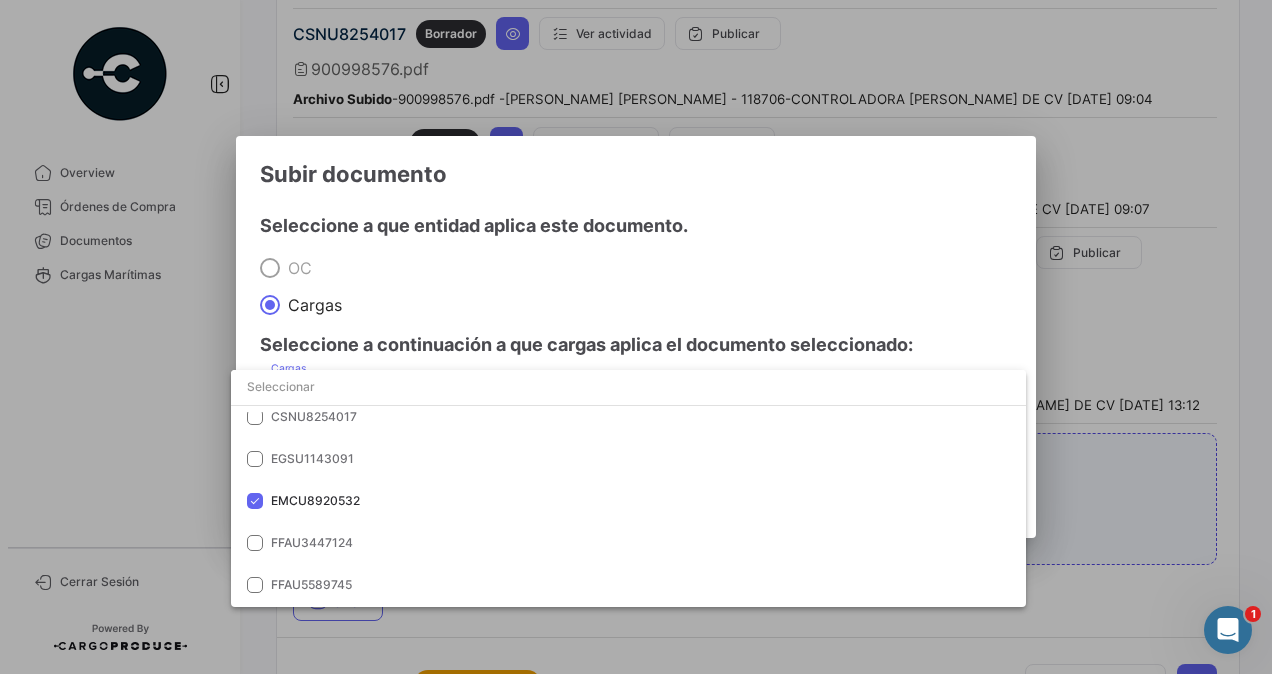 drag, startPoint x: 1134, startPoint y: 450, endPoint x: 1122, endPoint y: 454, distance: 12.649111 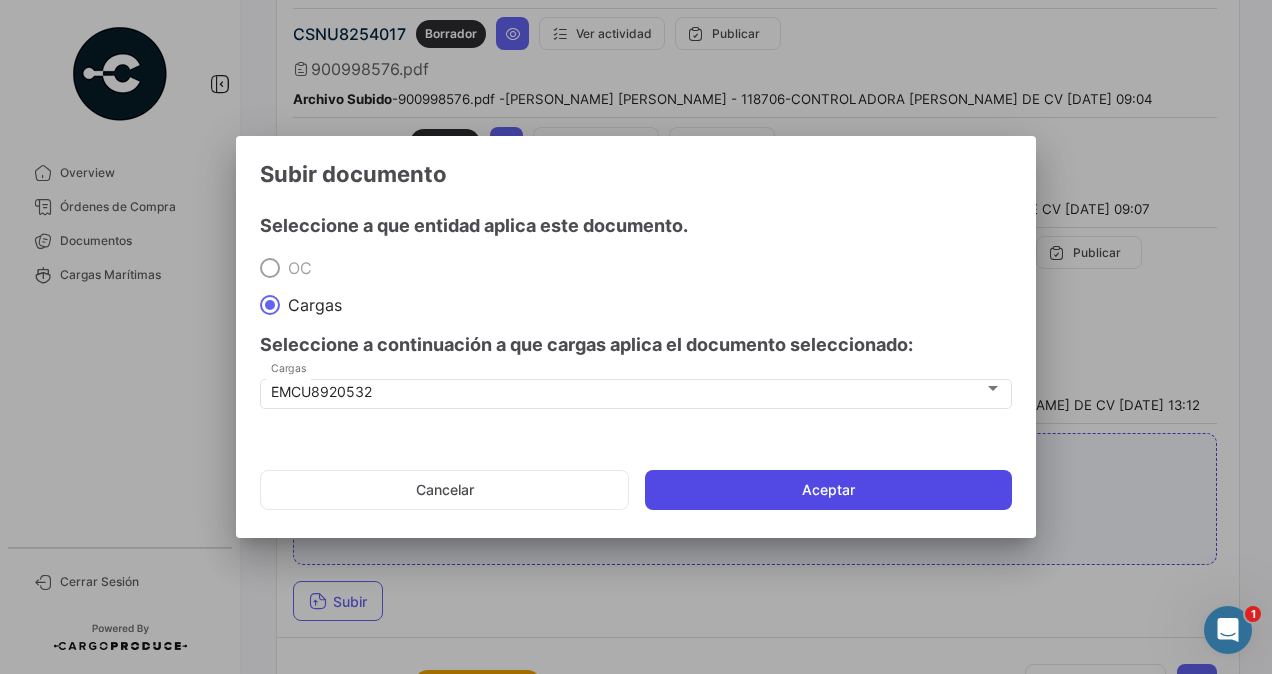 click on "Aceptar" 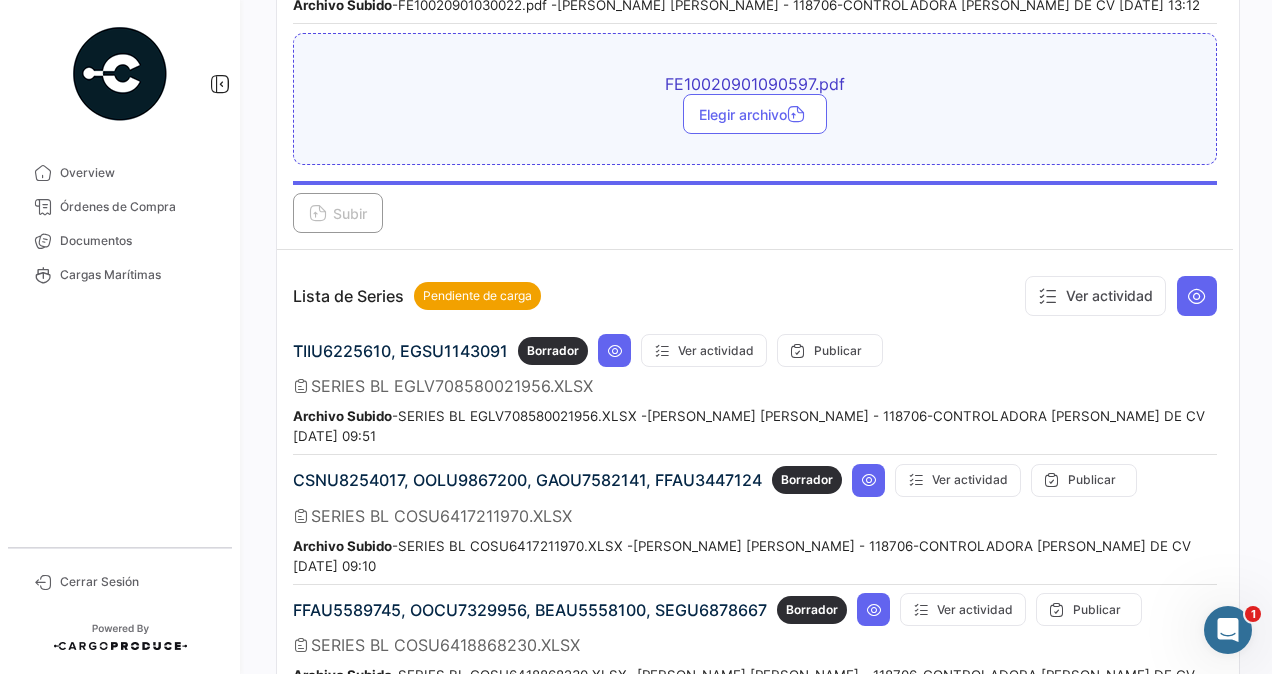 scroll, scrollTop: 2700, scrollLeft: 0, axis: vertical 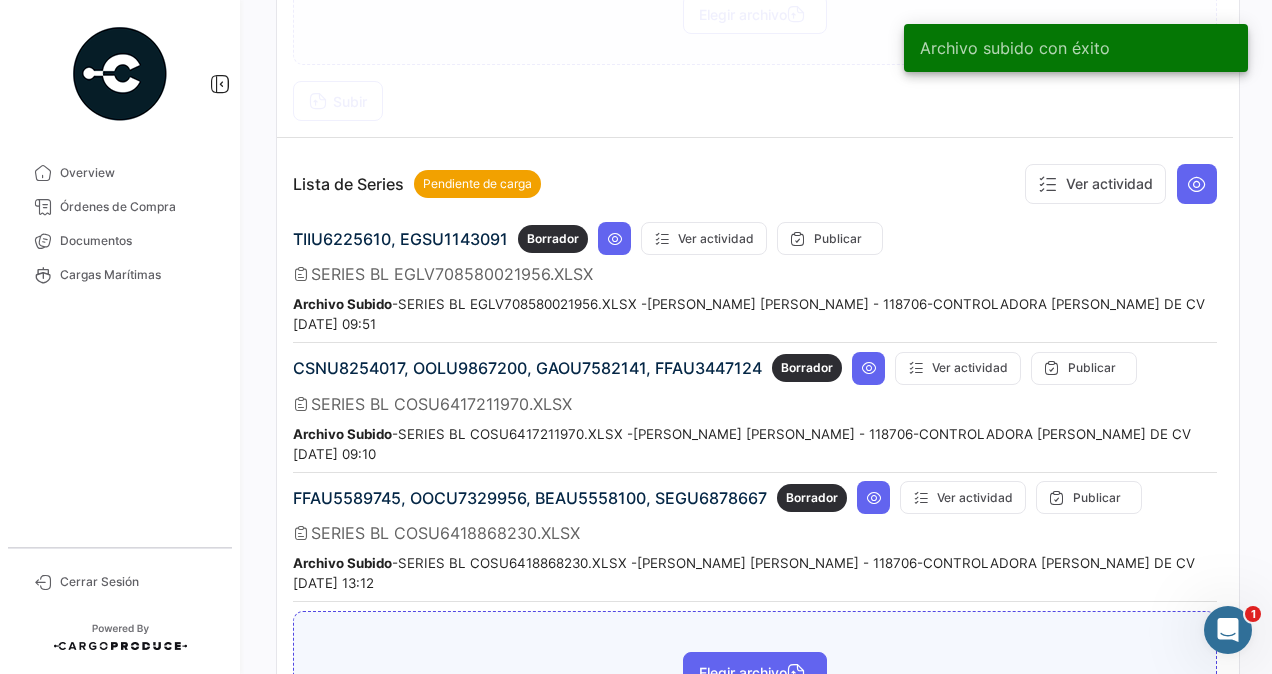 click on "Elegir archivo" at bounding box center [755, 672] 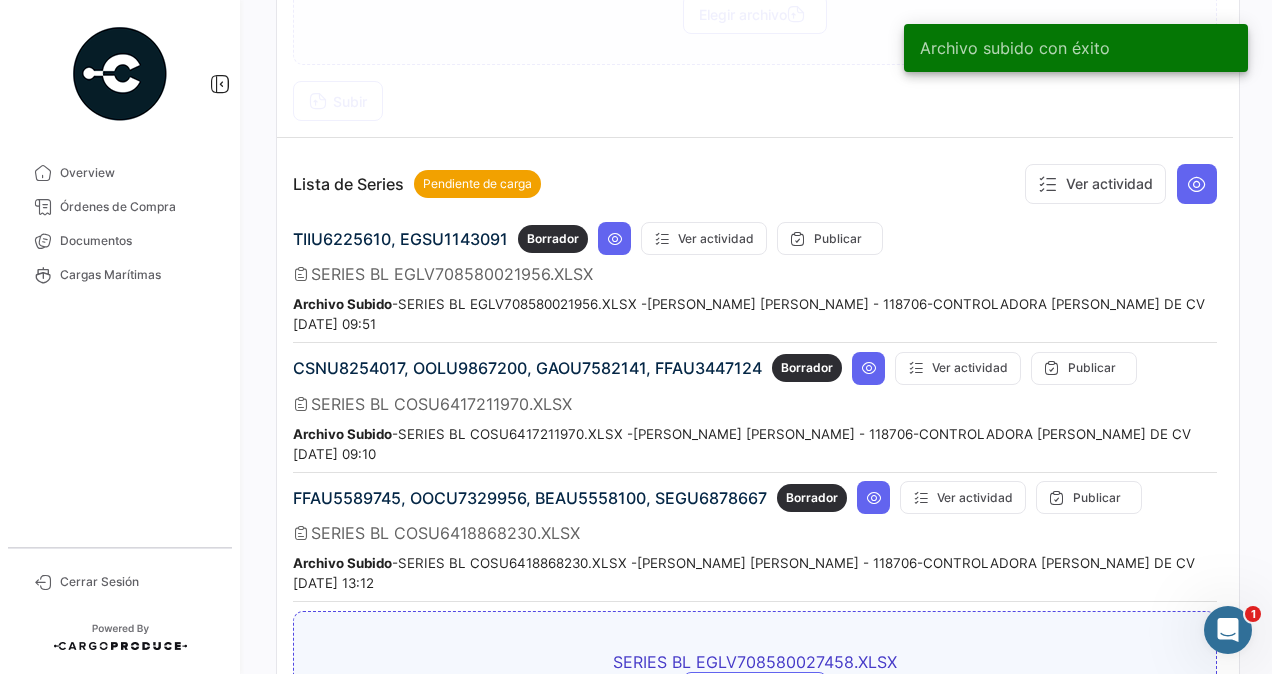 scroll, scrollTop: 3000, scrollLeft: 0, axis: vertical 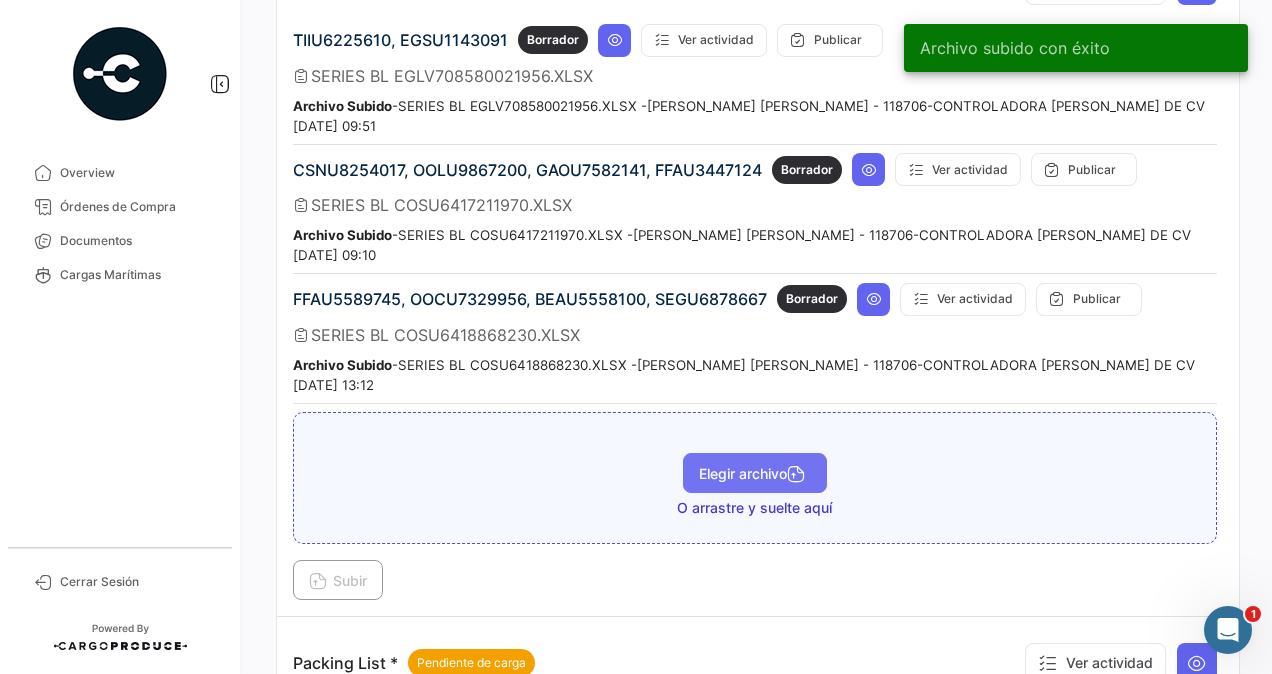 click on "Elegir archivo" at bounding box center (755, 473) 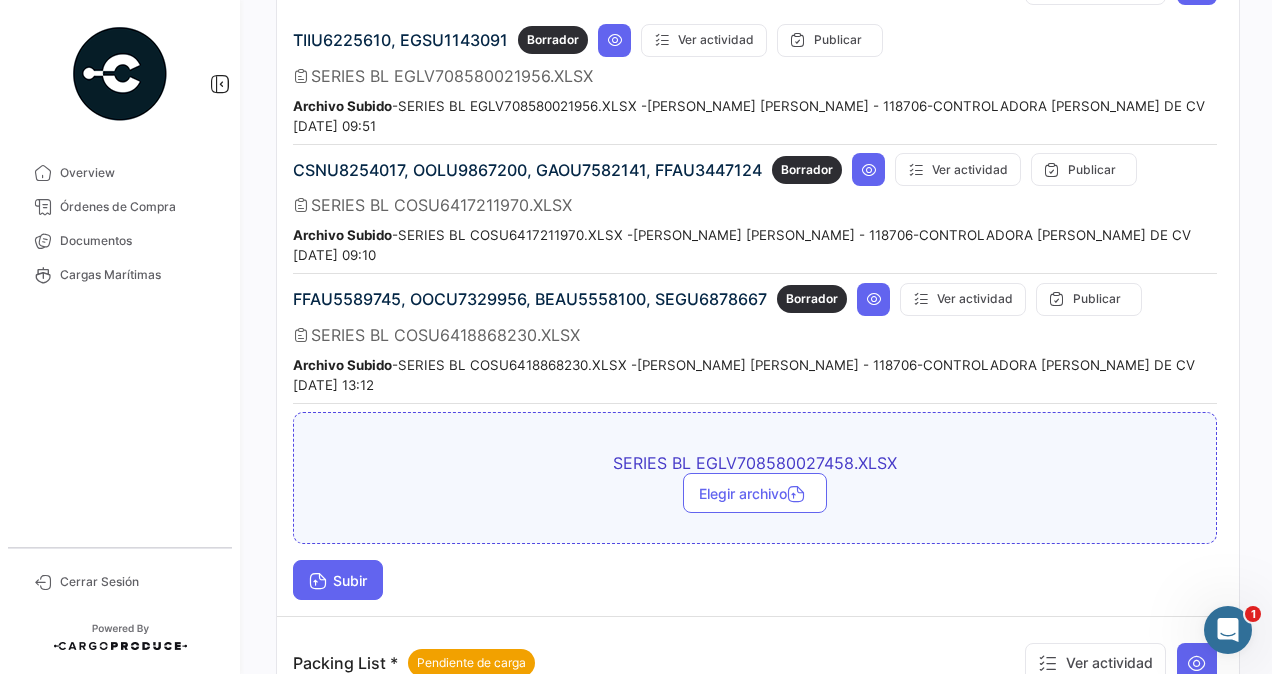 click on "Subir" at bounding box center [338, 580] 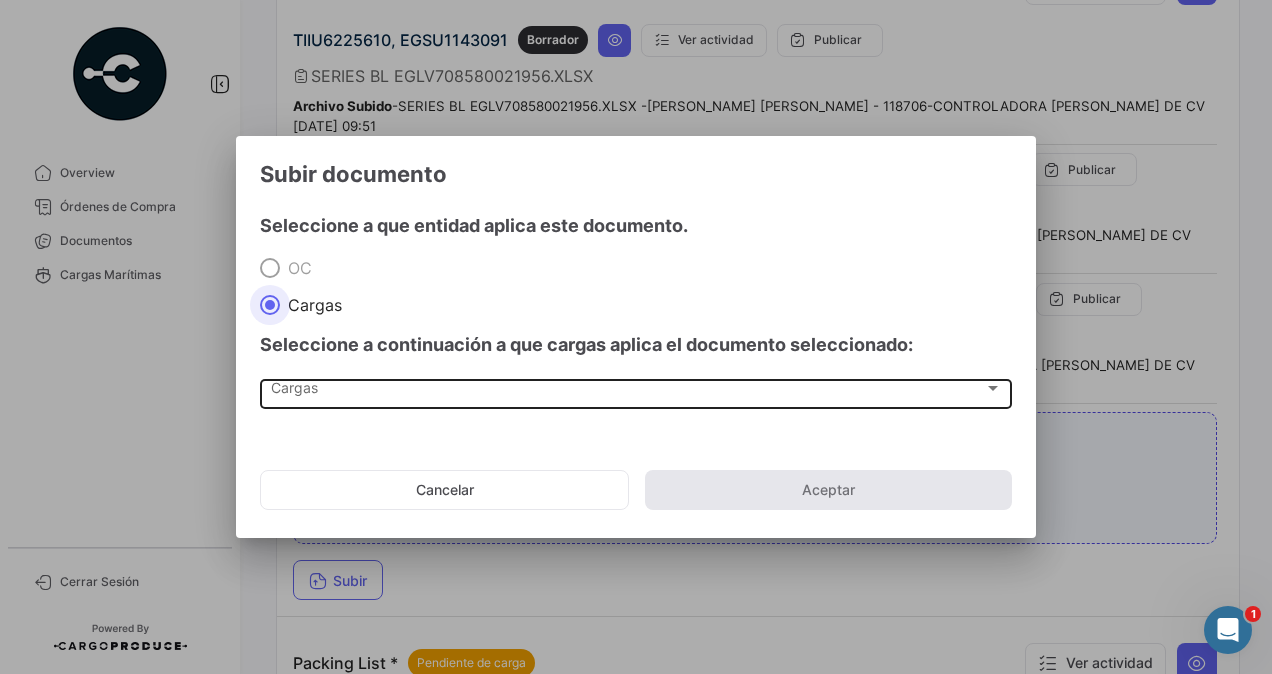 click on "Cargas" at bounding box center (627, 392) 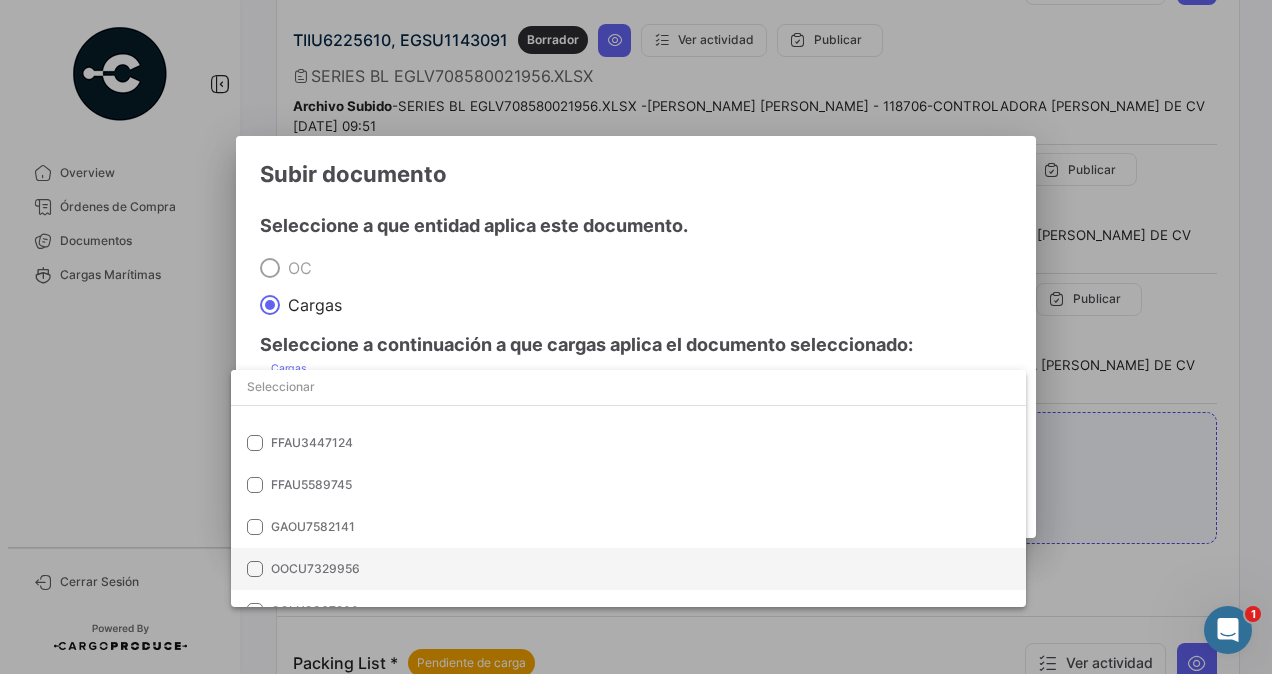 scroll, scrollTop: 100, scrollLeft: 0, axis: vertical 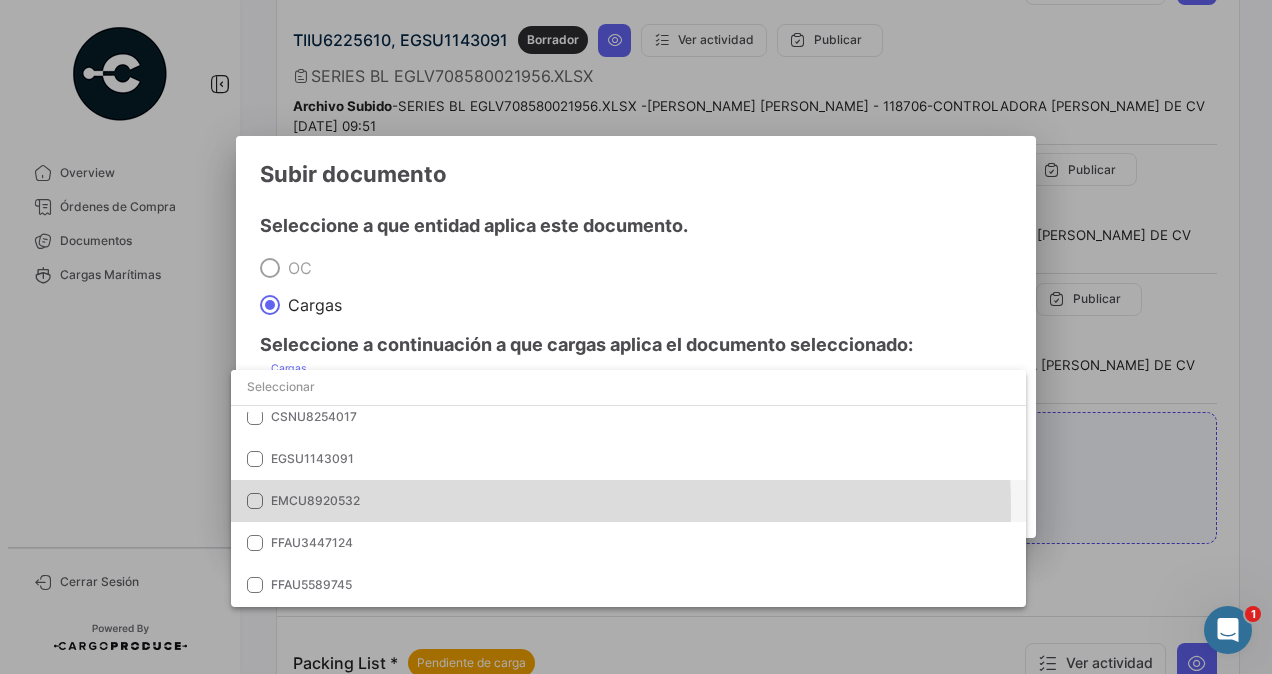 click on "EMCU8920532" at bounding box center (628, 501) 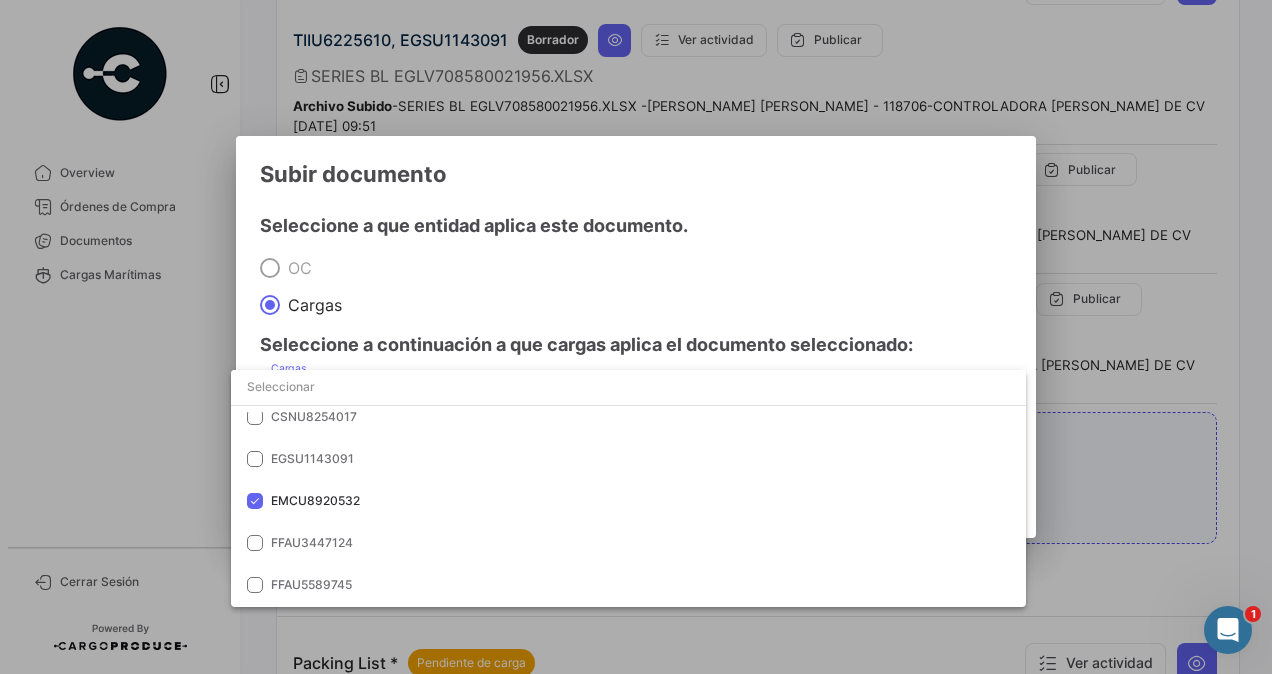 click at bounding box center [636, 337] 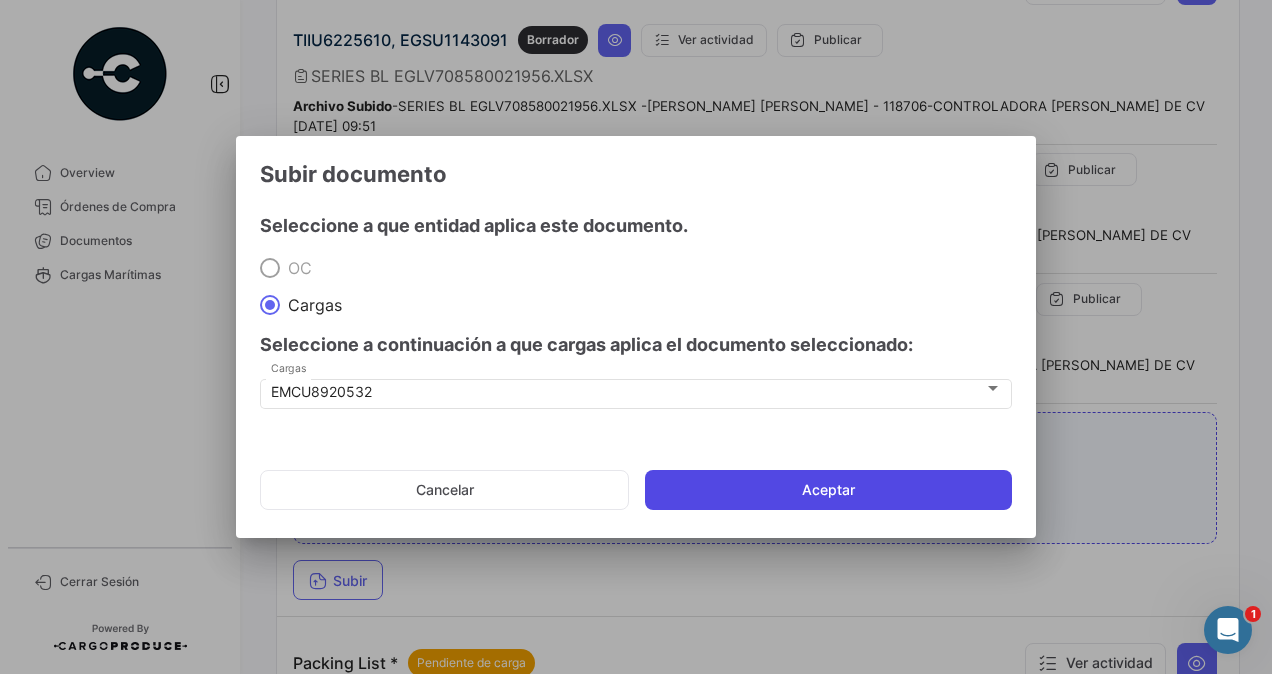 click on "Aceptar" 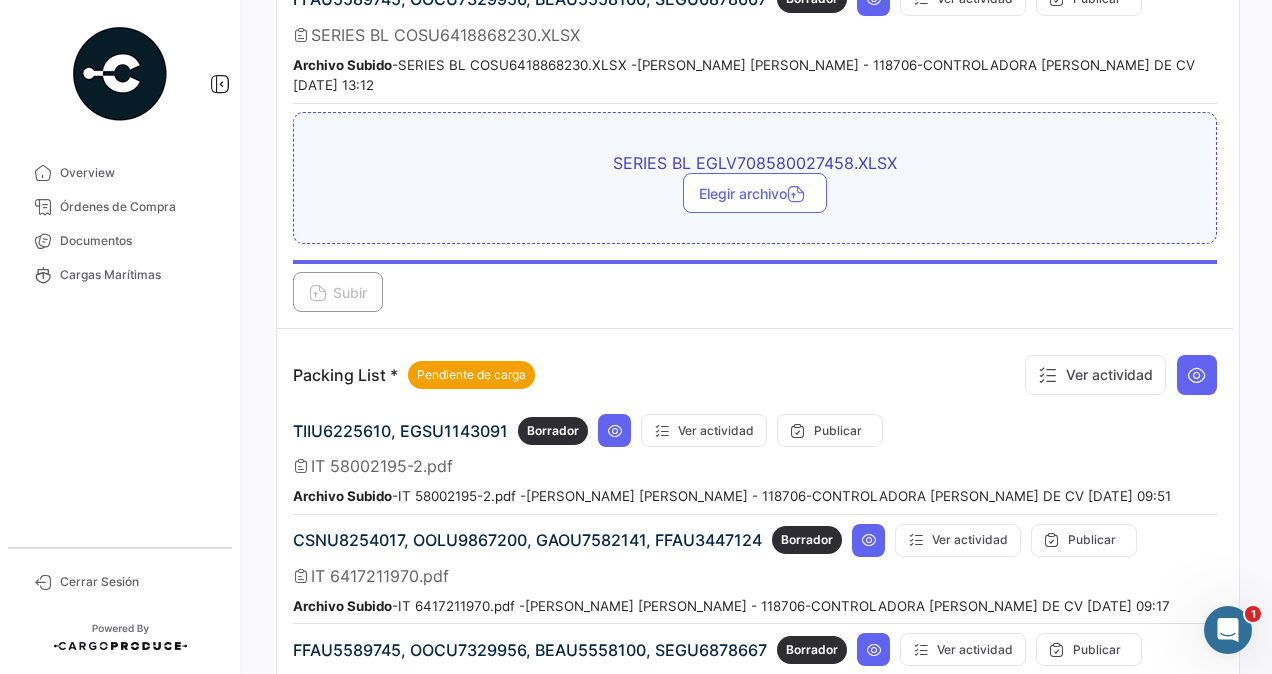 scroll, scrollTop: 3500, scrollLeft: 0, axis: vertical 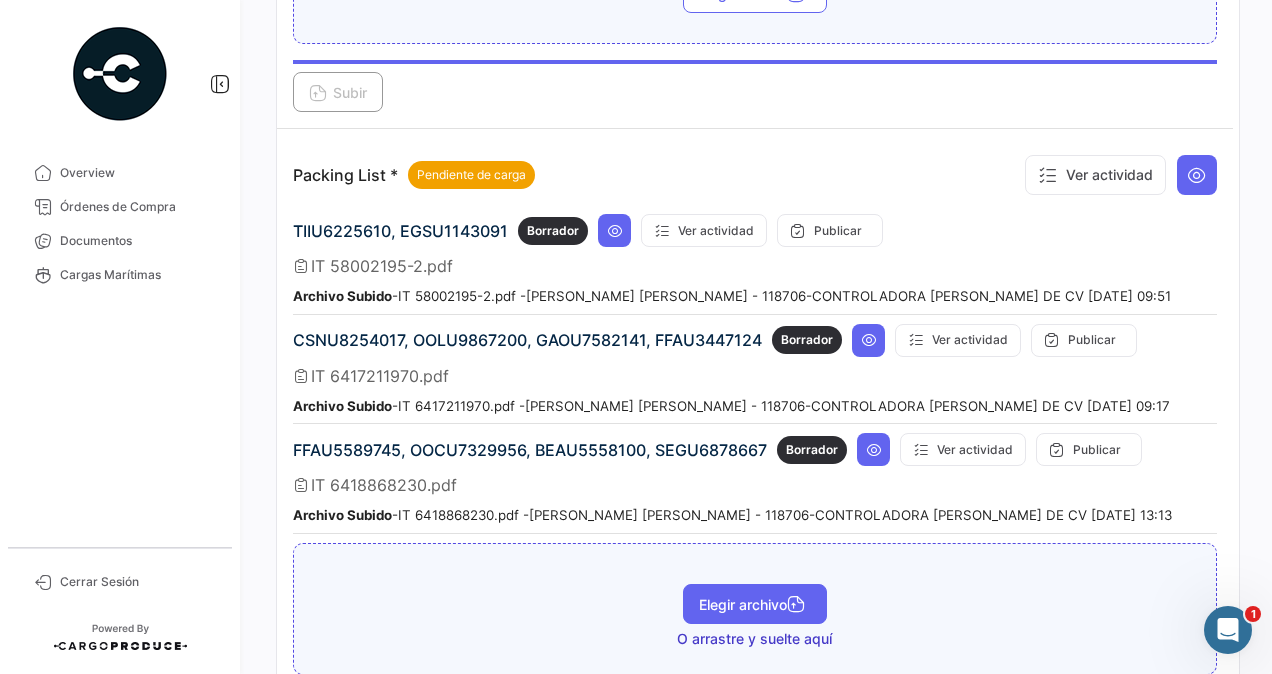 click on "Elegir archivo" at bounding box center [755, 604] 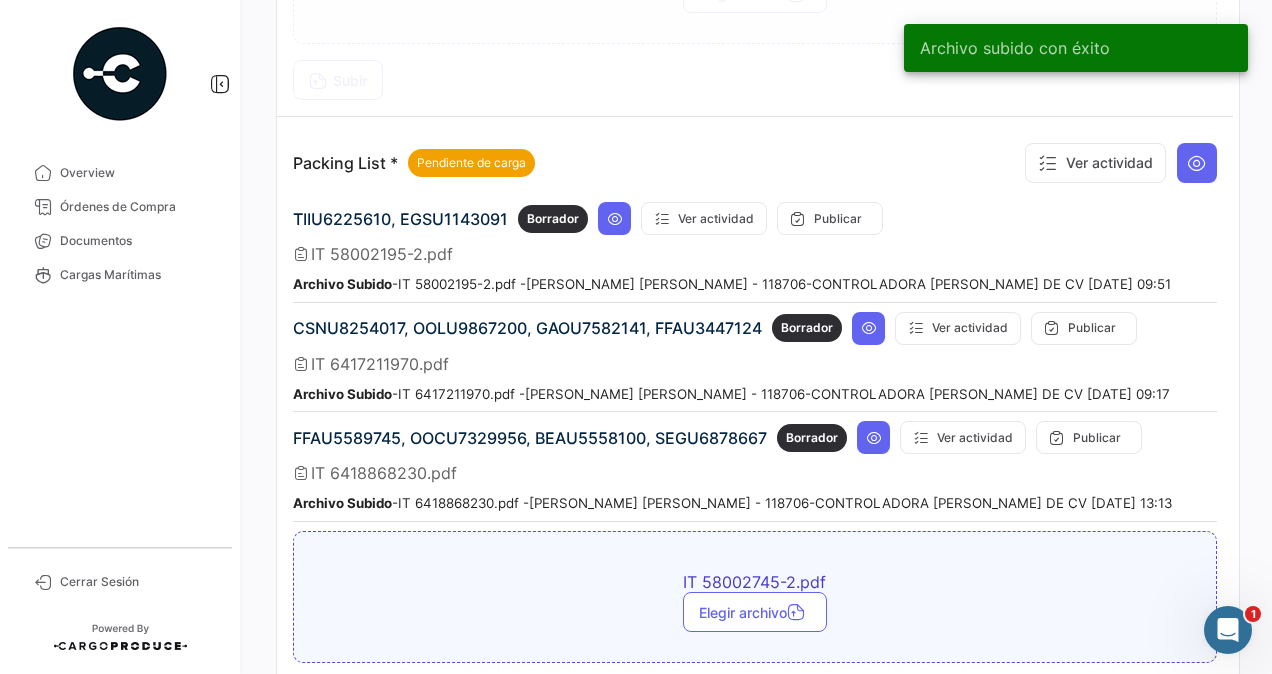 click on "Subir" at bounding box center (338, 699) 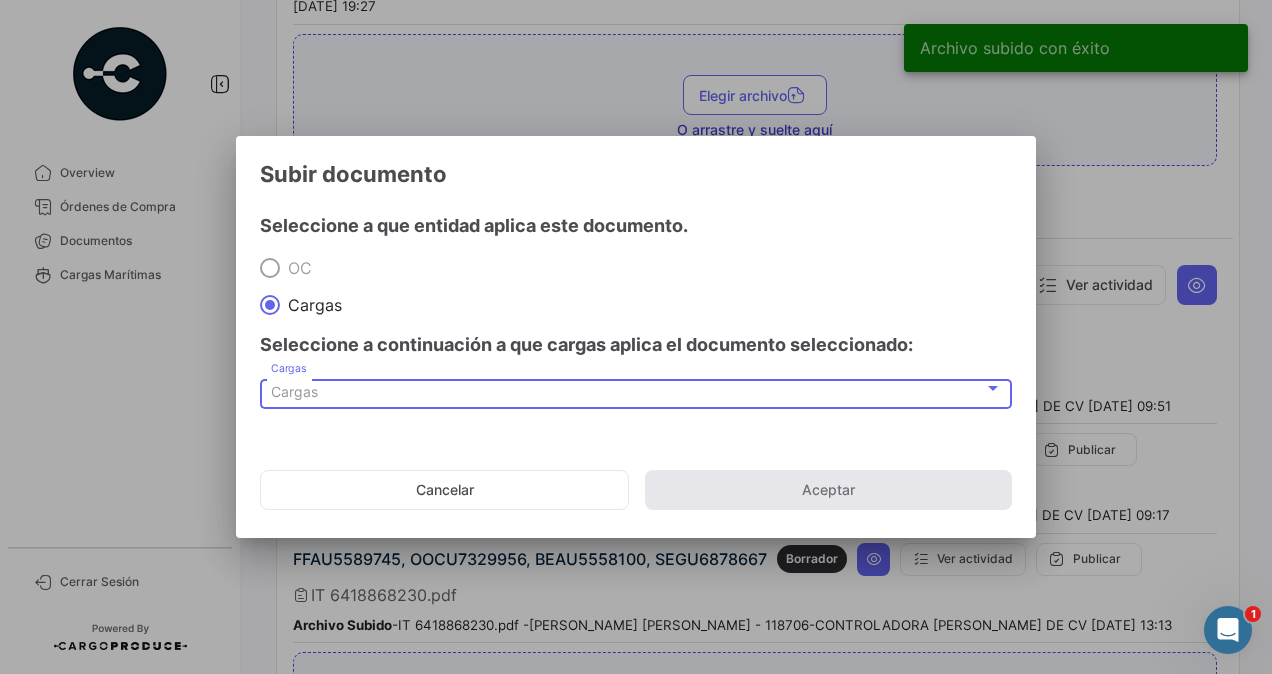 click on "Cargas" at bounding box center (294, 391) 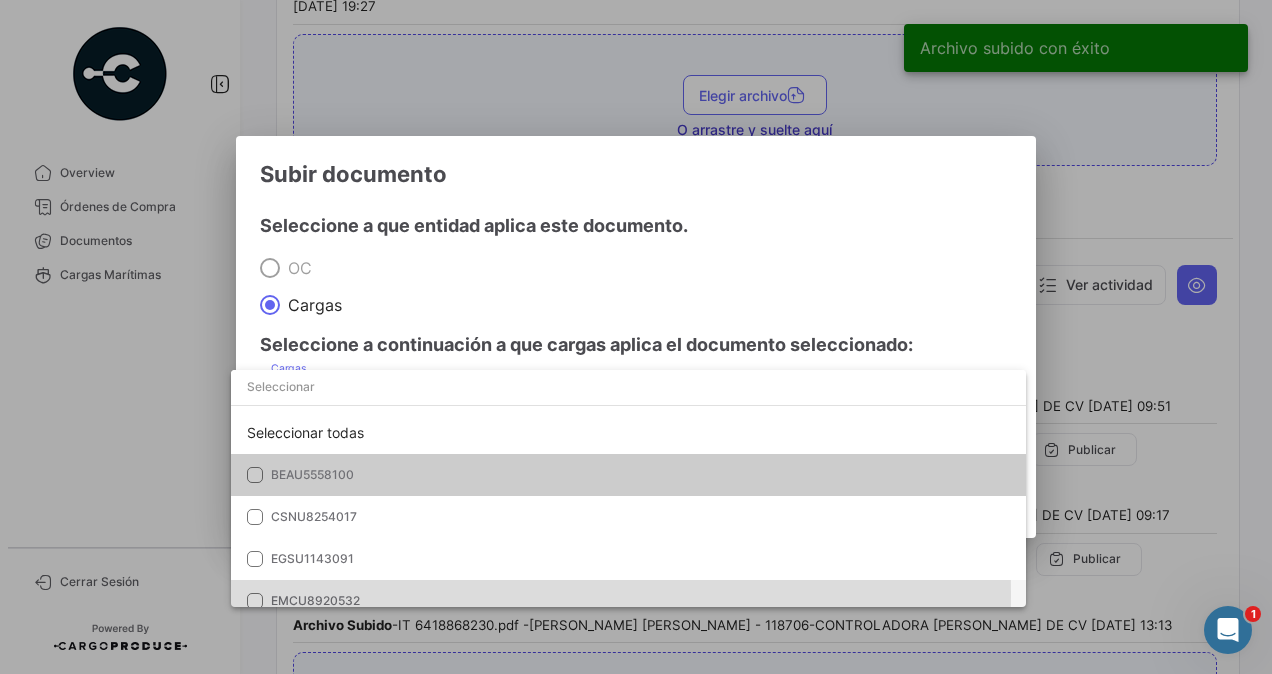 click on "EMCU8920532" at bounding box center (315, 600) 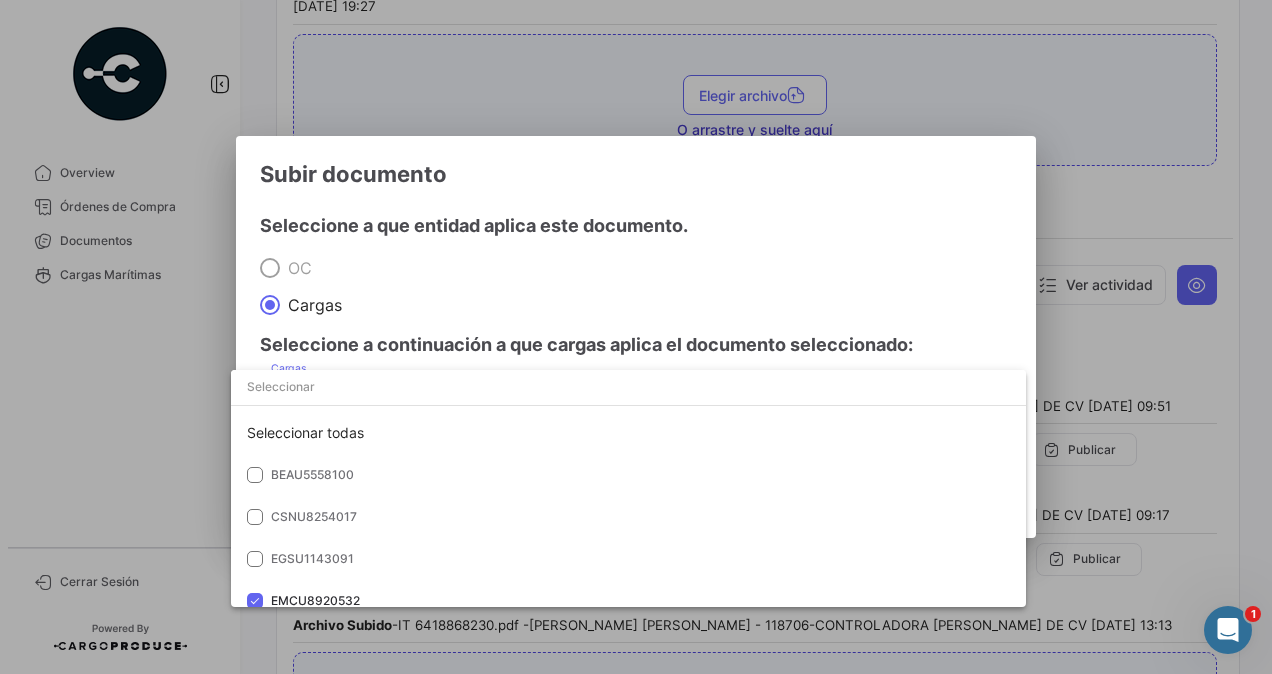 click at bounding box center (636, 337) 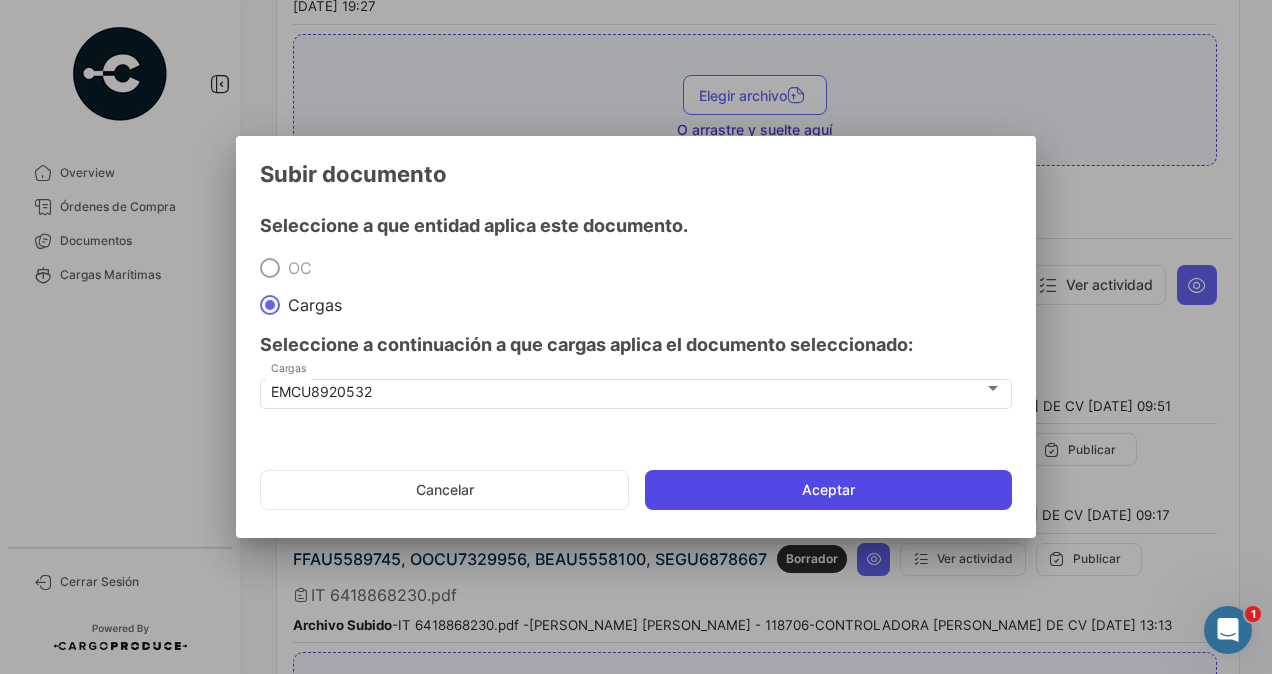 click on "Aceptar" 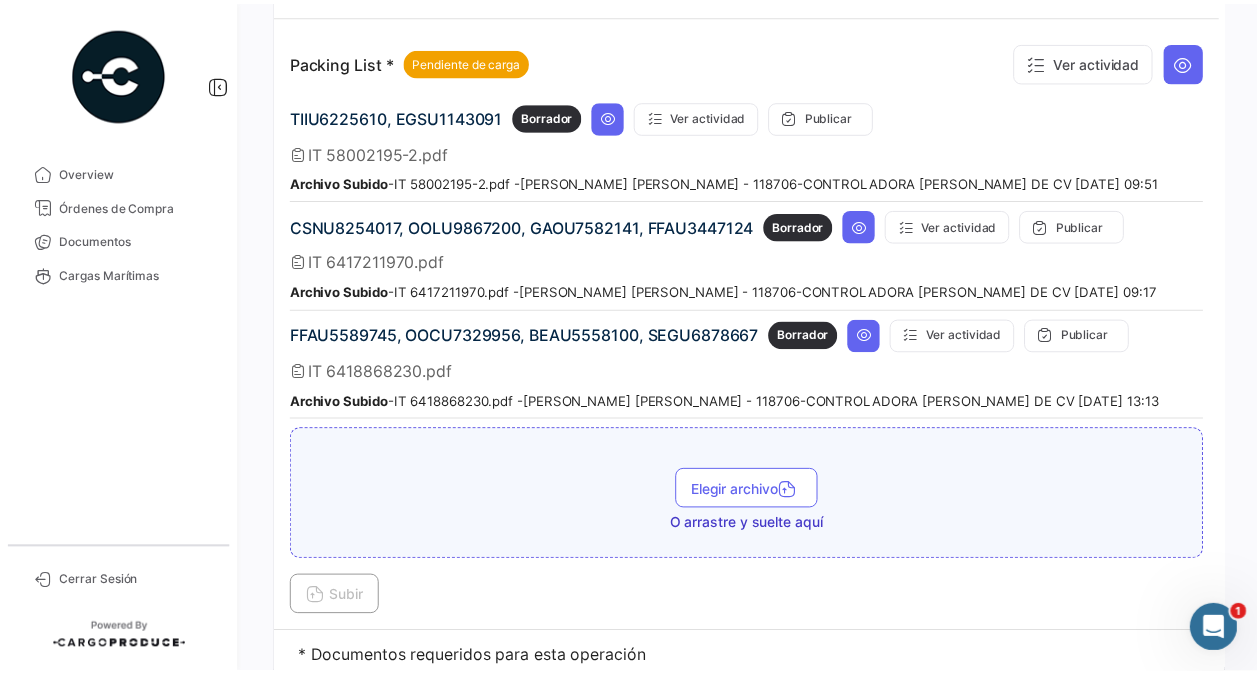 scroll, scrollTop: 3324, scrollLeft: 0, axis: vertical 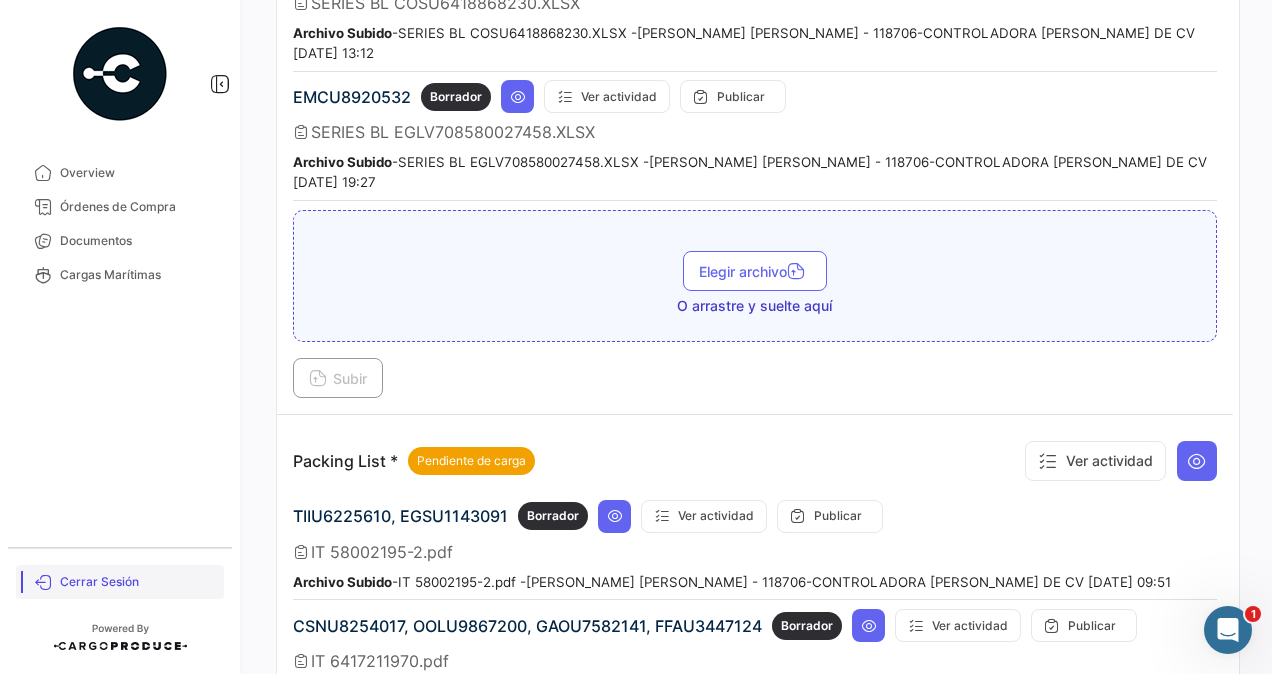 click on "Cerrar Sesión" at bounding box center (138, 582) 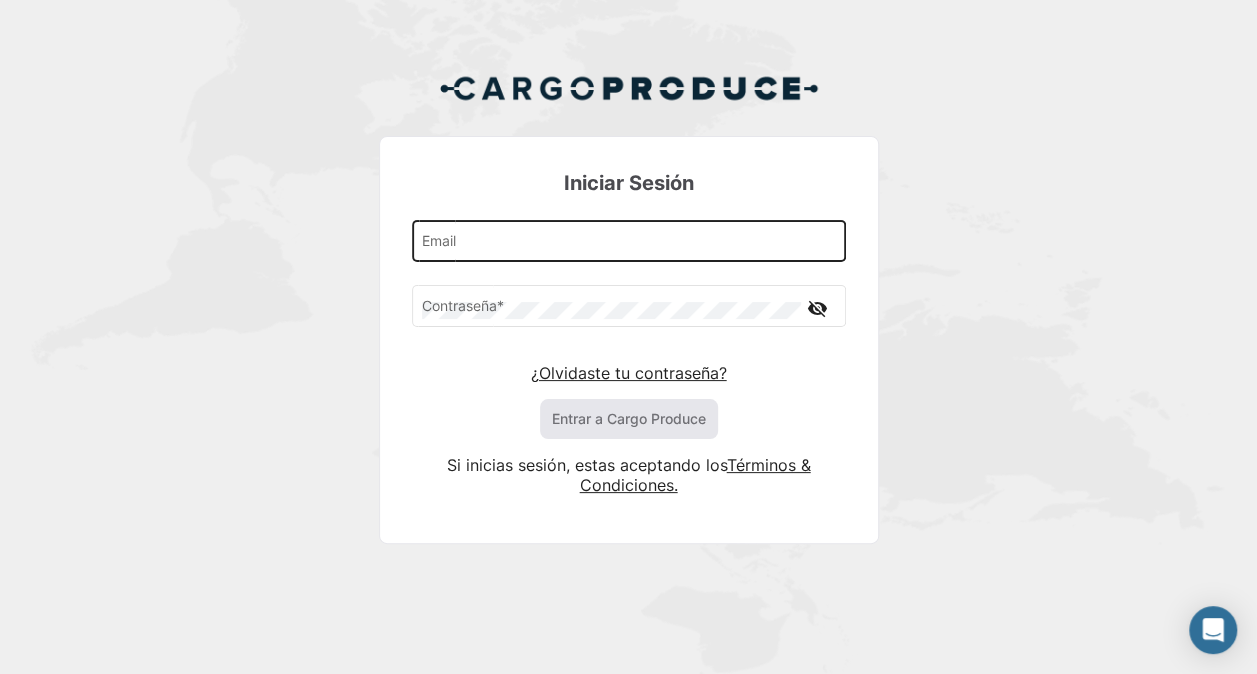 type on "[PERSON_NAME][EMAIL_ADDRESS][PERSON_NAME][PERSON_NAME][DOMAIN_NAME]" 